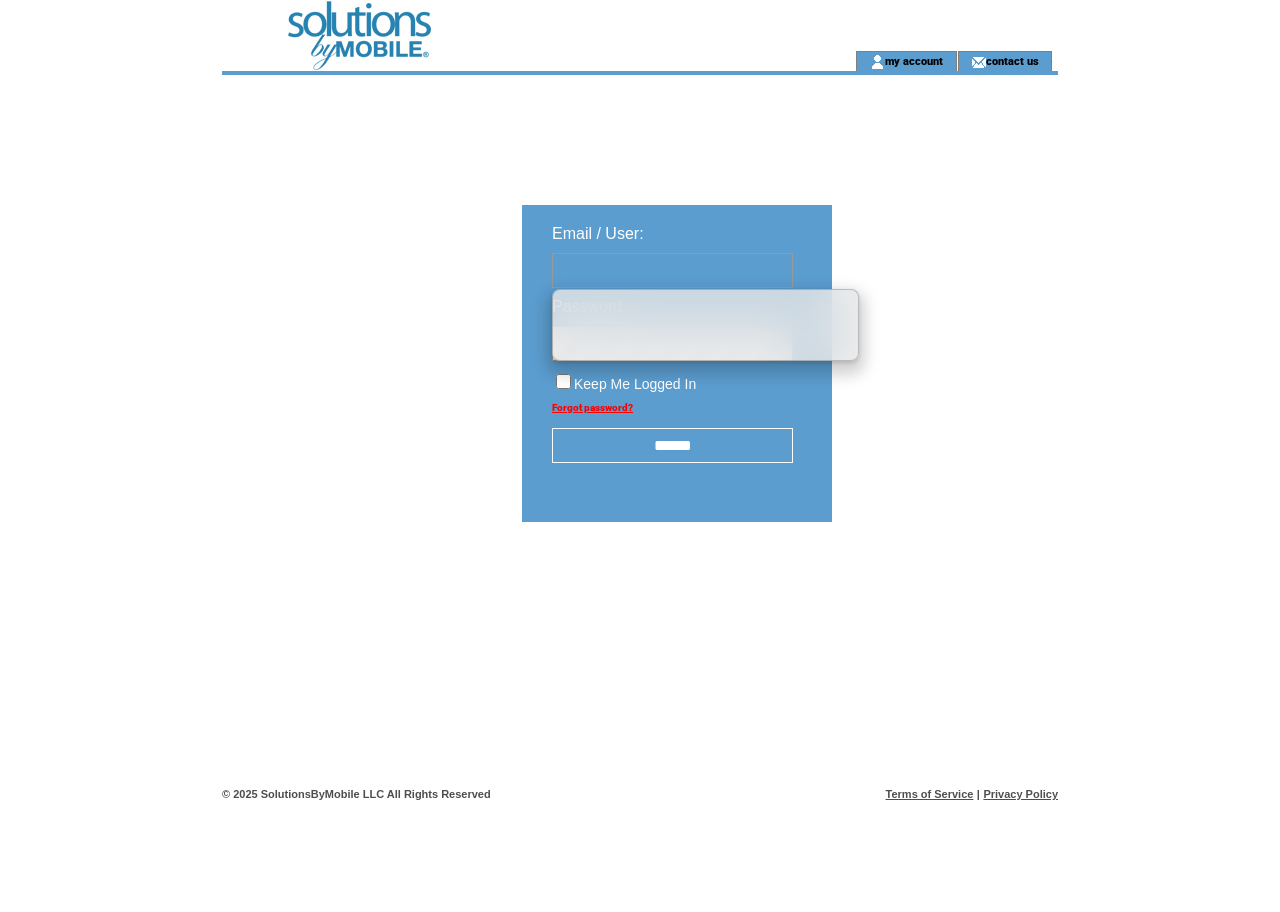 scroll, scrollTop: 0, scrollLeft: 0, axis: both 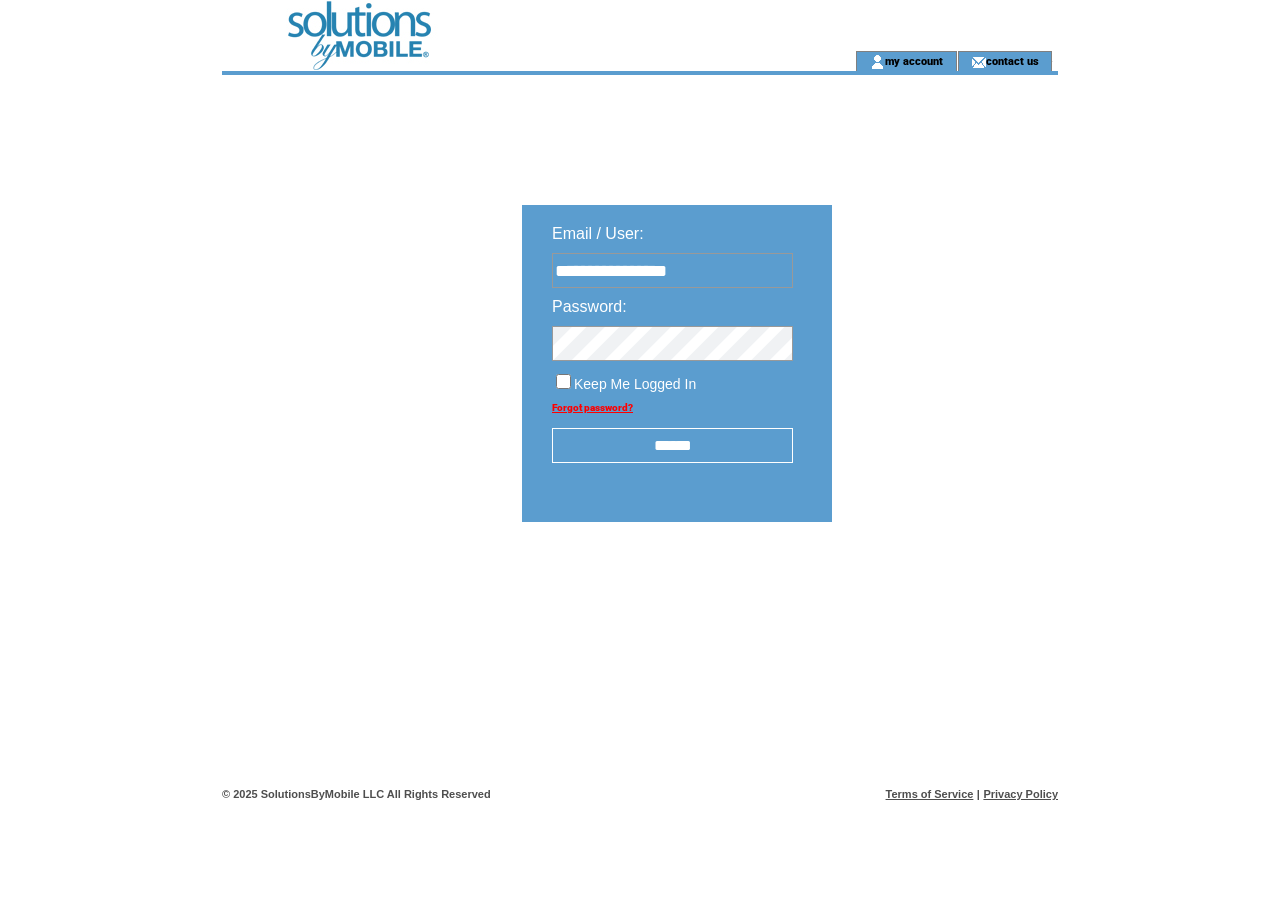 type on "**********" 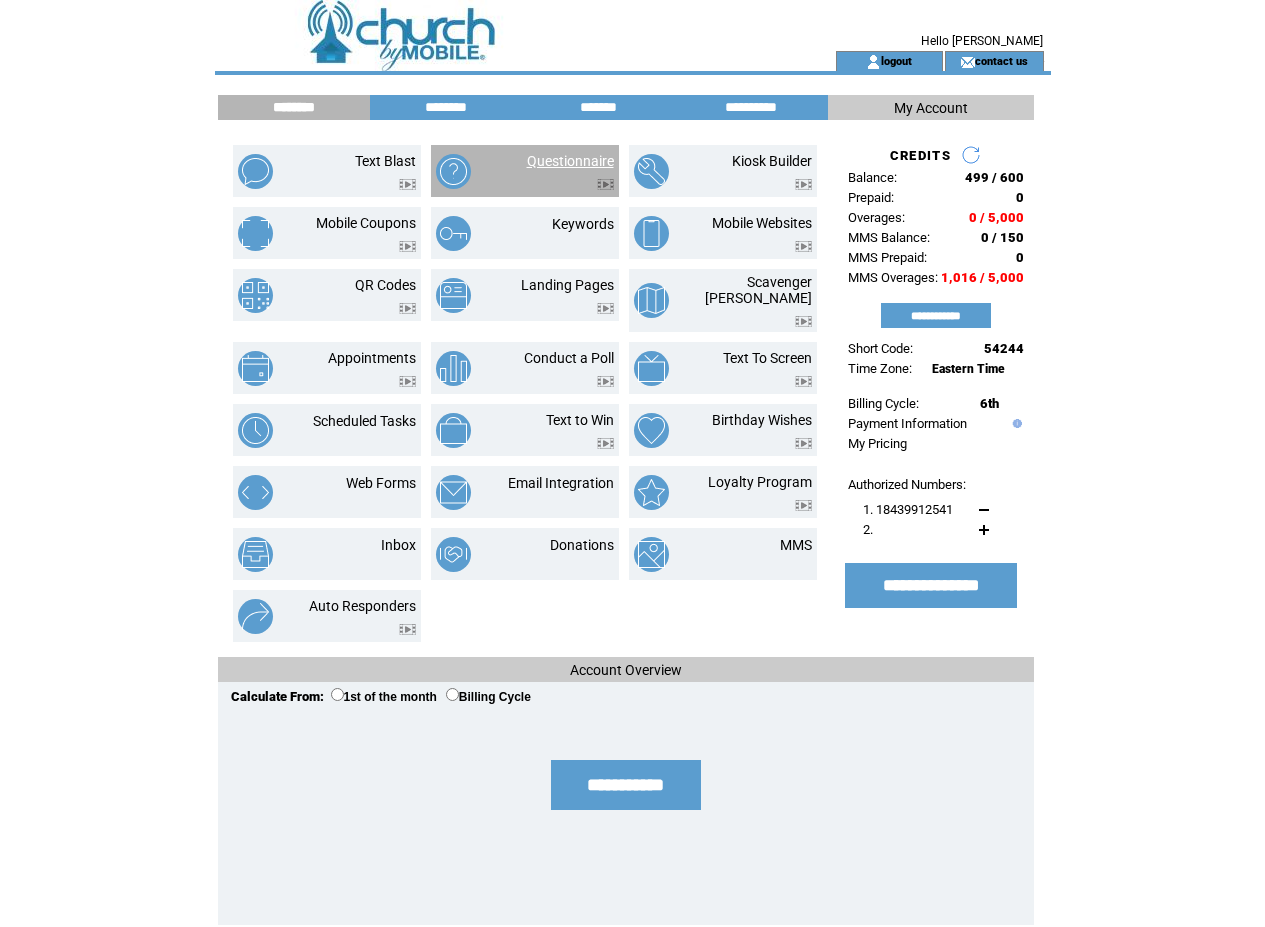 scroll, scrollTop: 0, scrollLeft: 0, axis: both 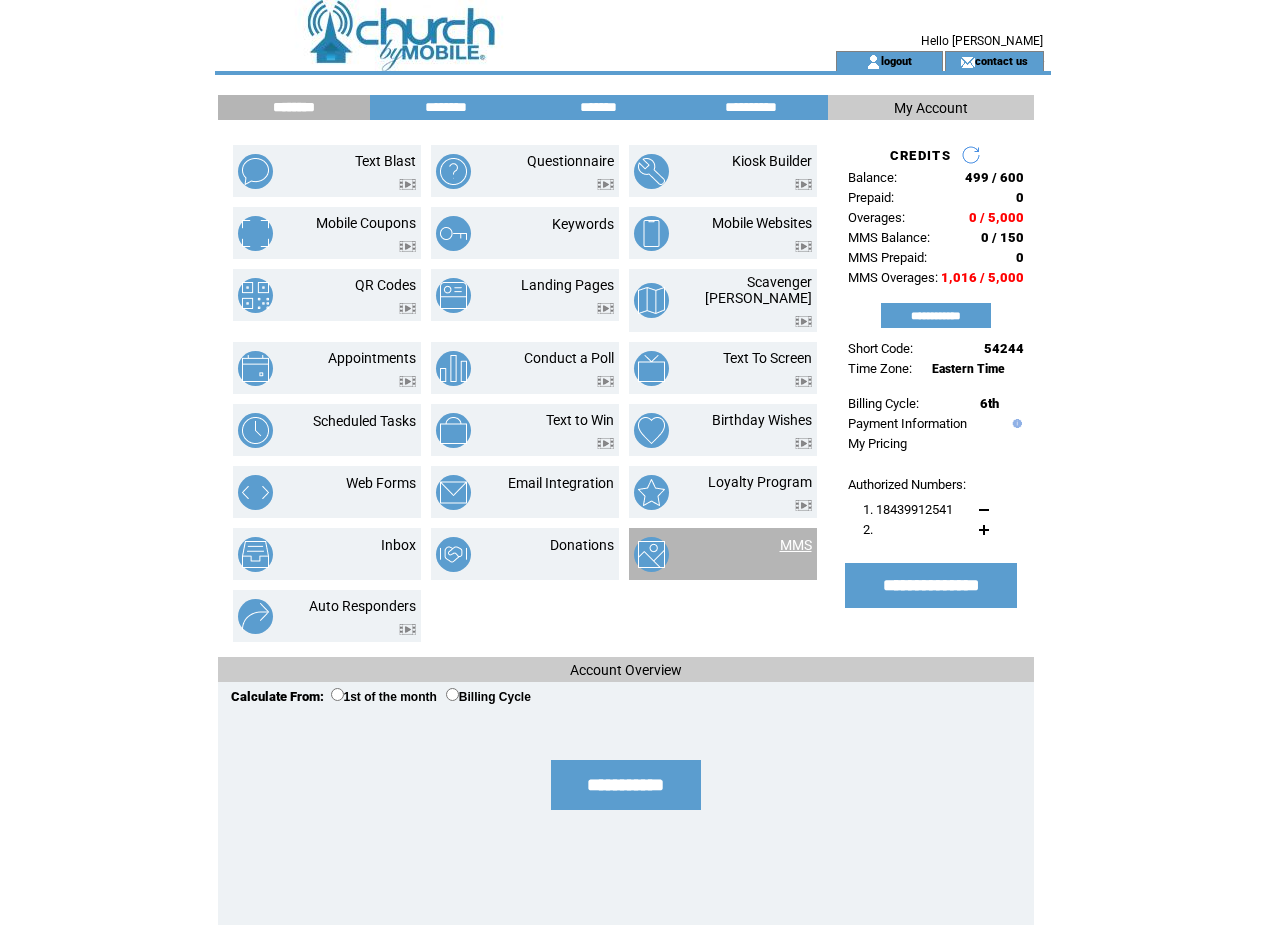 click on "MMS" at bounding box center [796, 545] 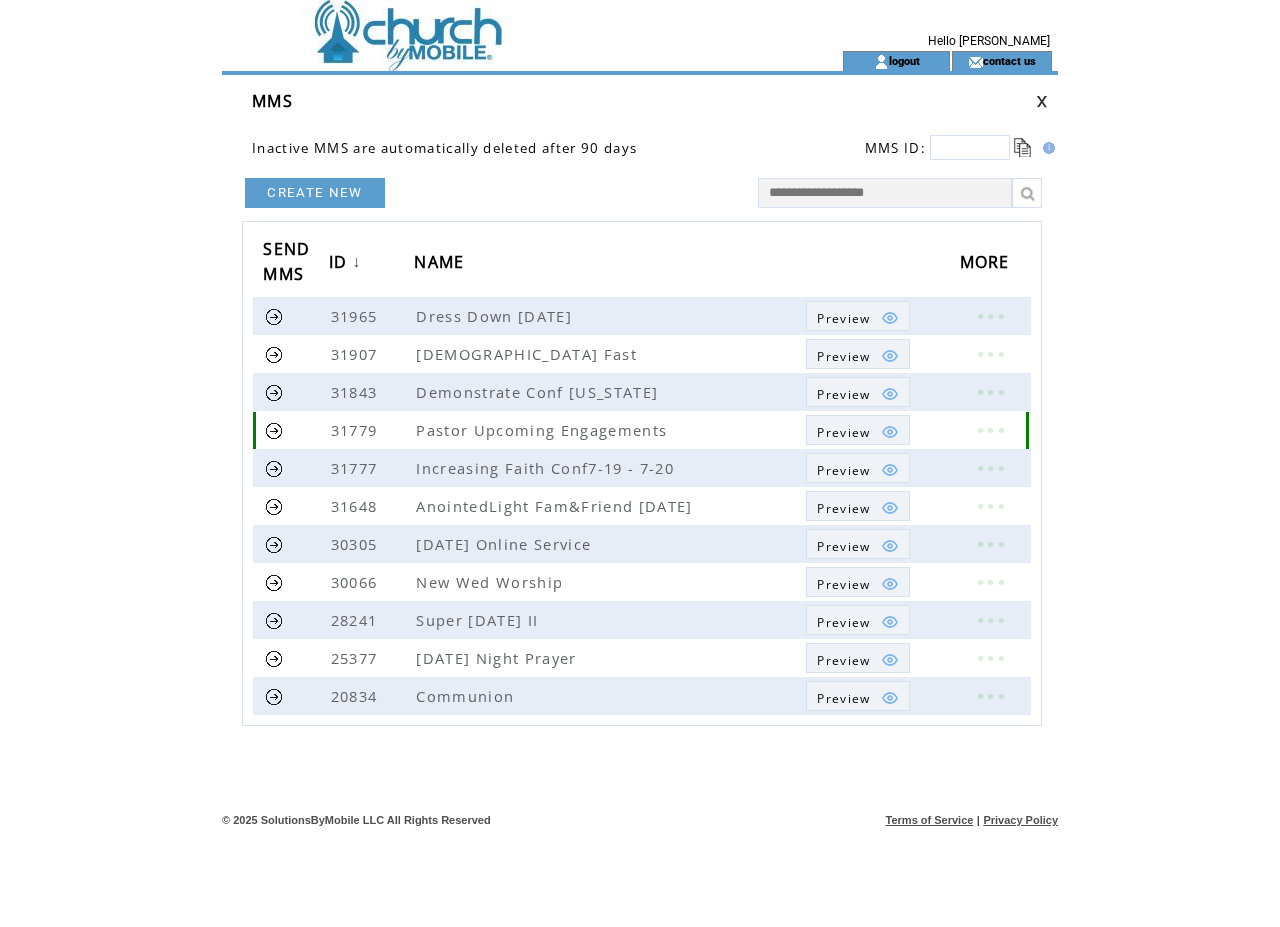 scroll, scrollTop: 0, scrollLeft: 0, axis: both 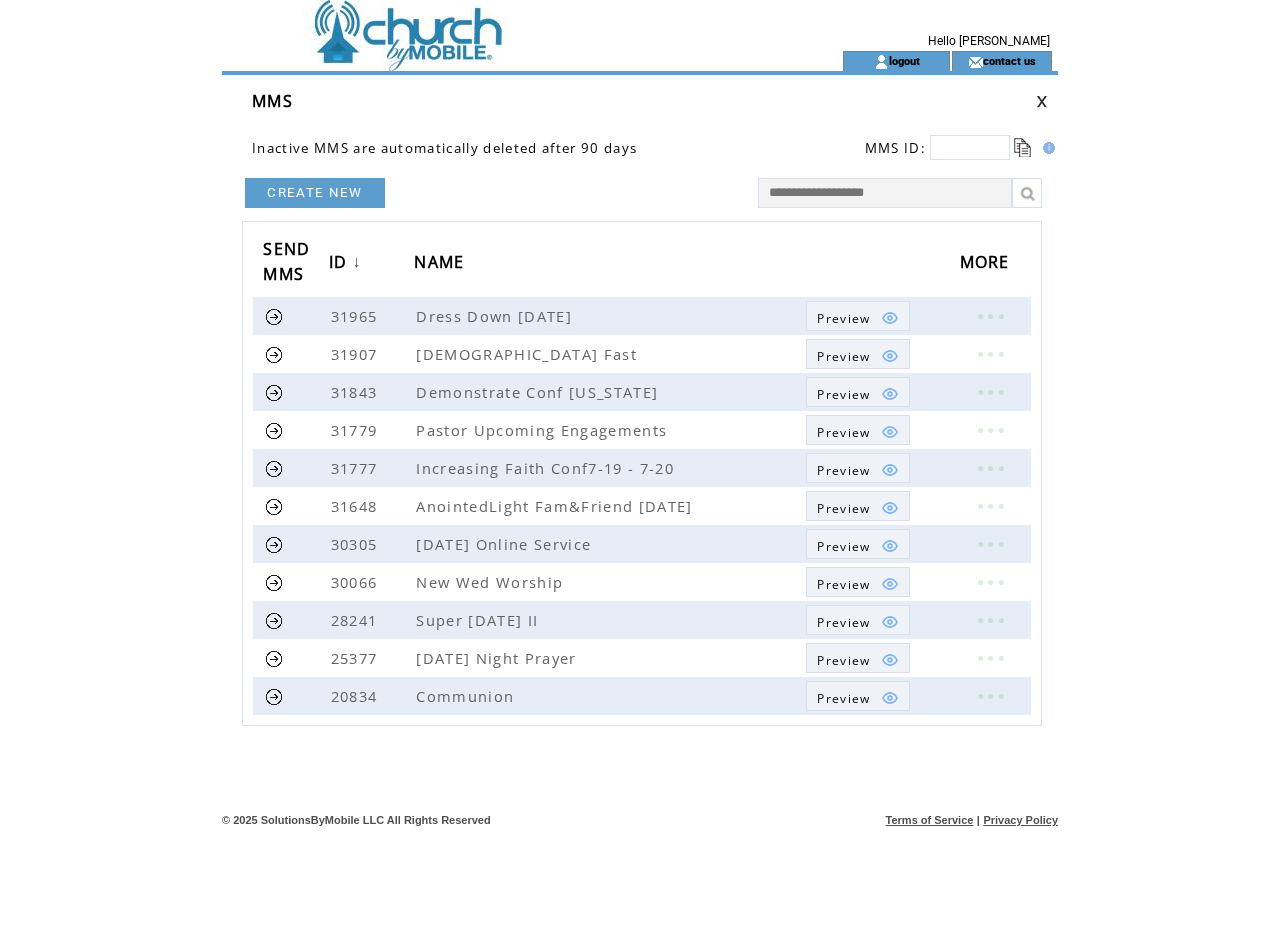 click on "CREATE NEW" at bounding box center (315, 193) 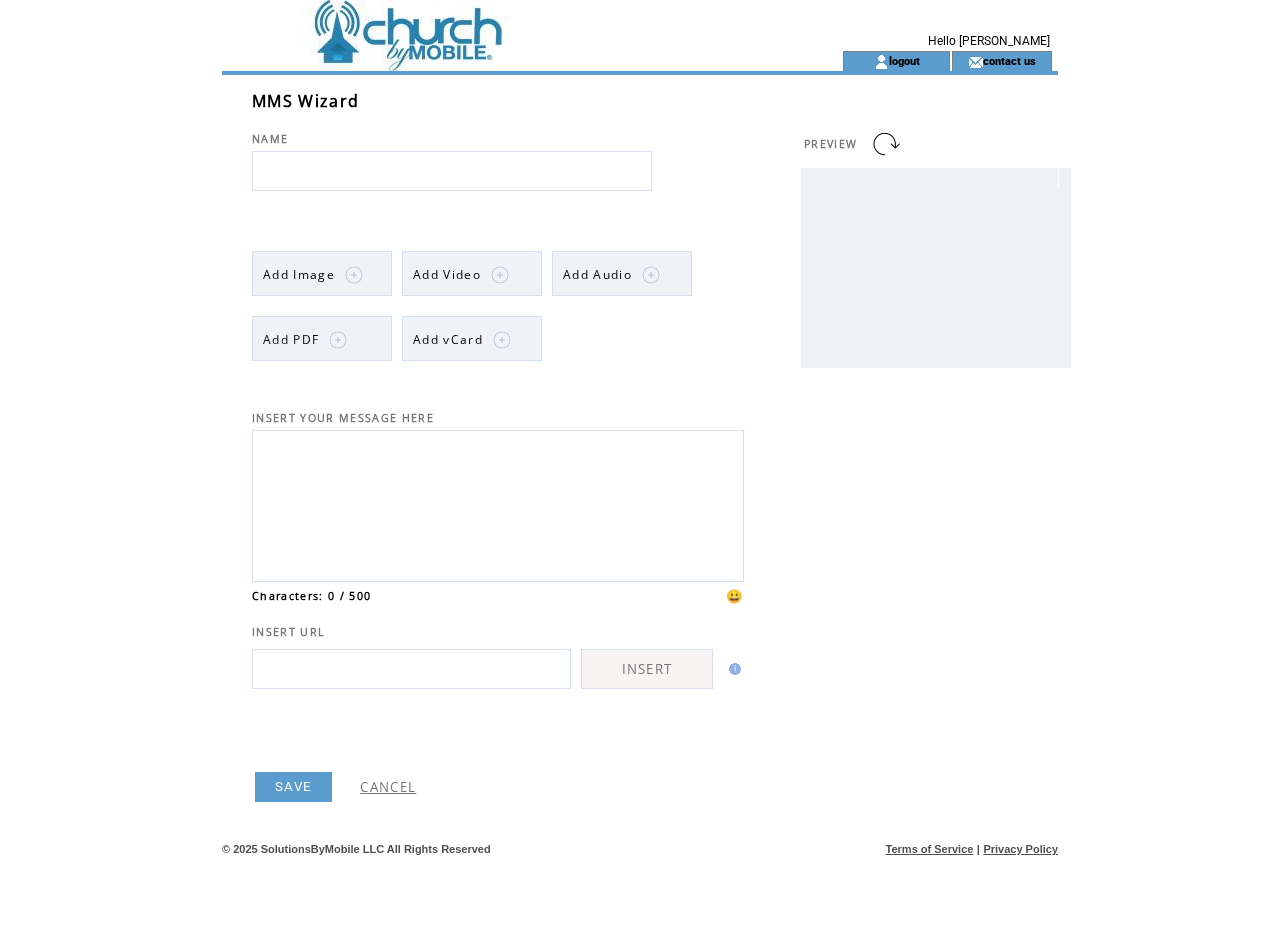 scroll, scrollTop: 0, scrollLeft: 0, axis: both 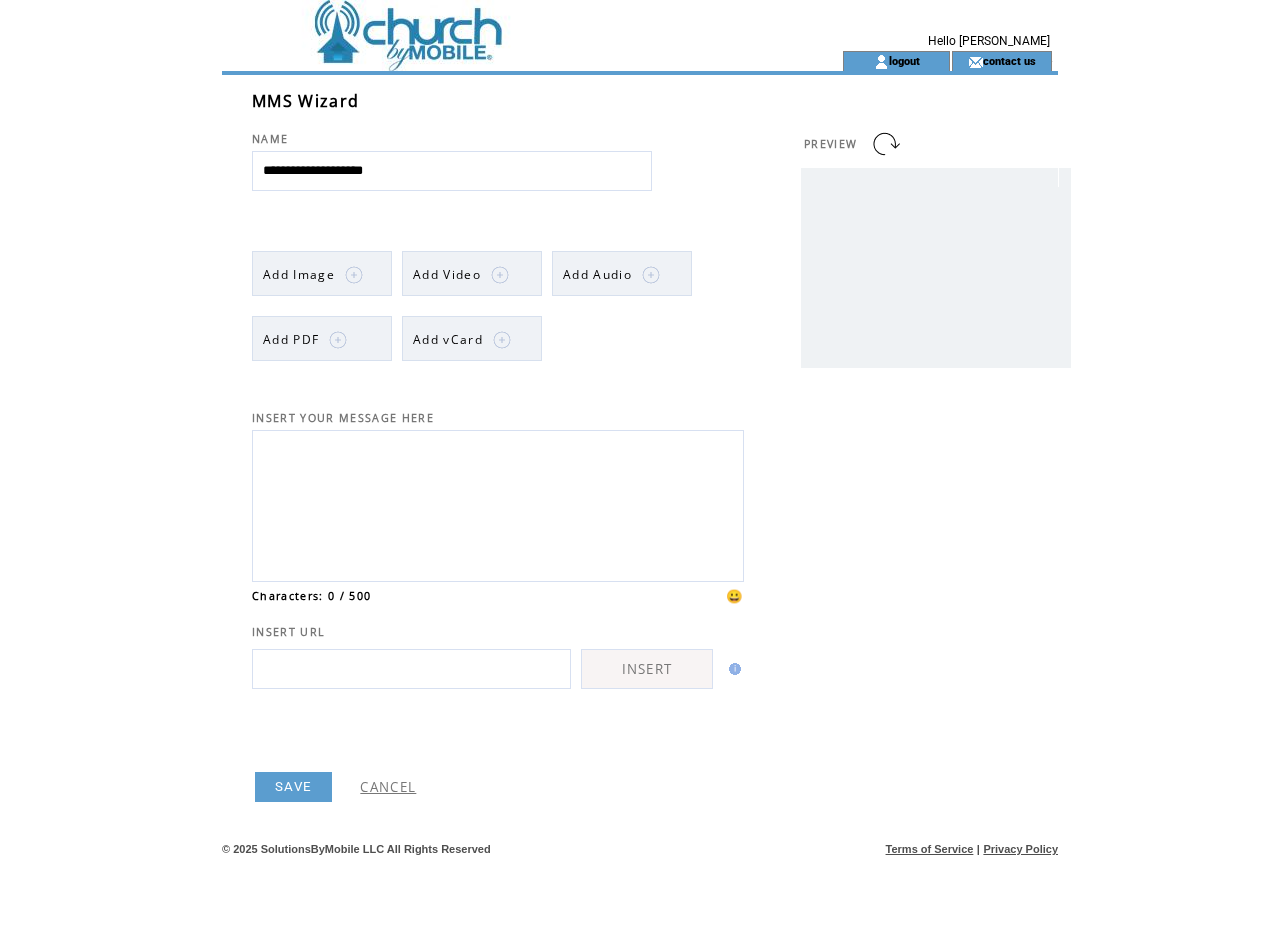 type on "**********" 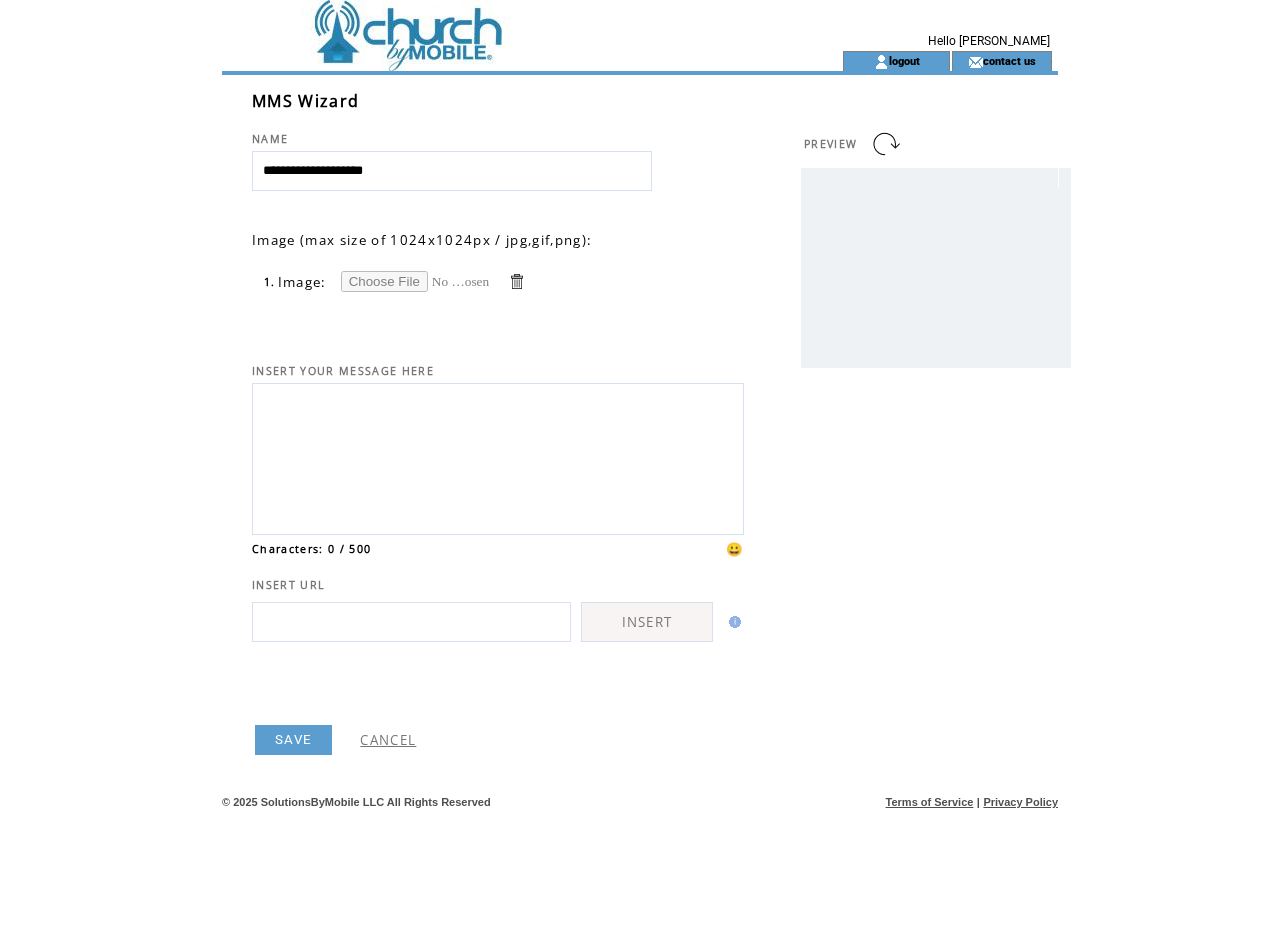 scroll, scrollTop: 0, scrollLeft: 0, axis: both 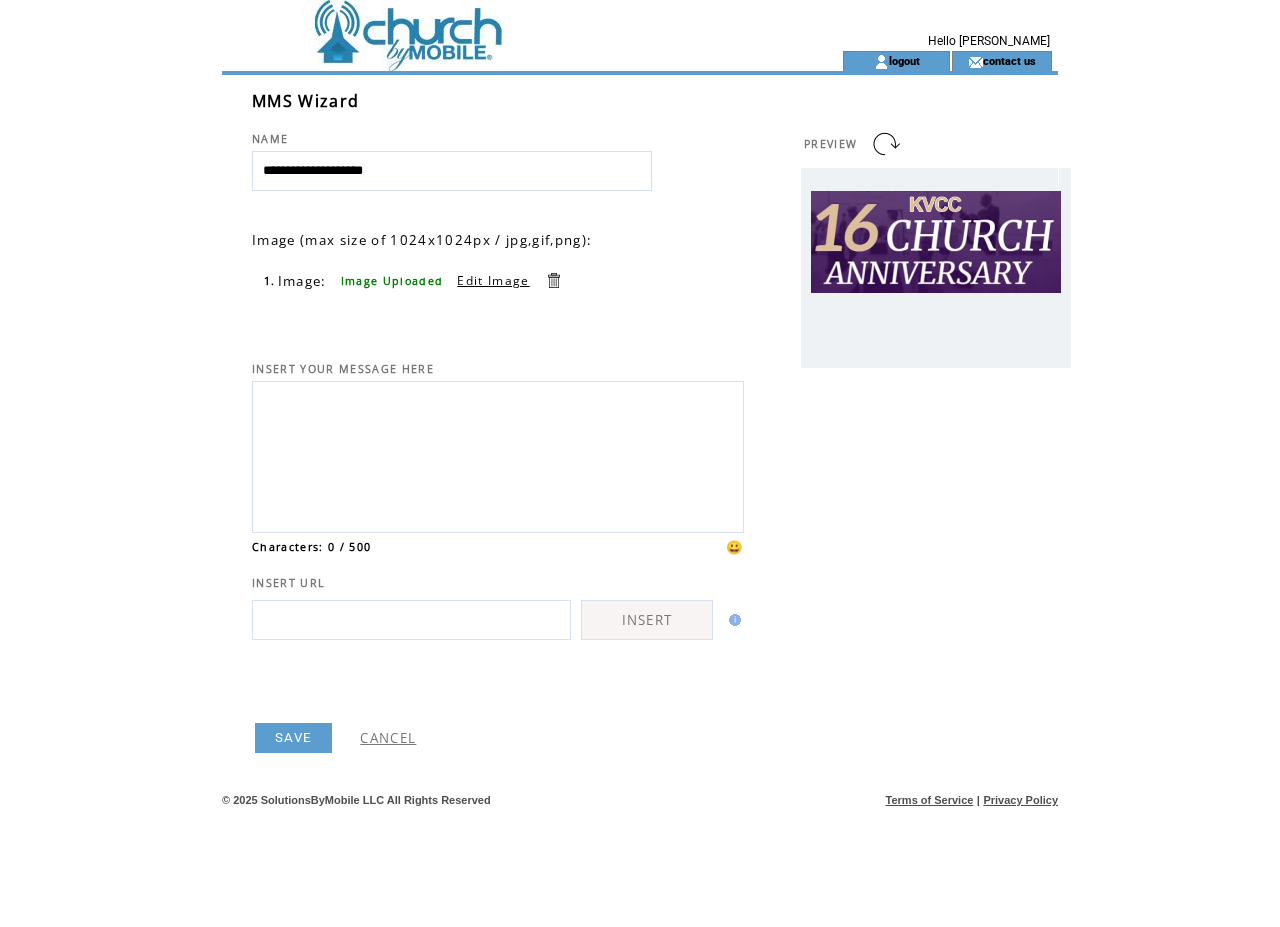 click at bounding box center (498, 454) 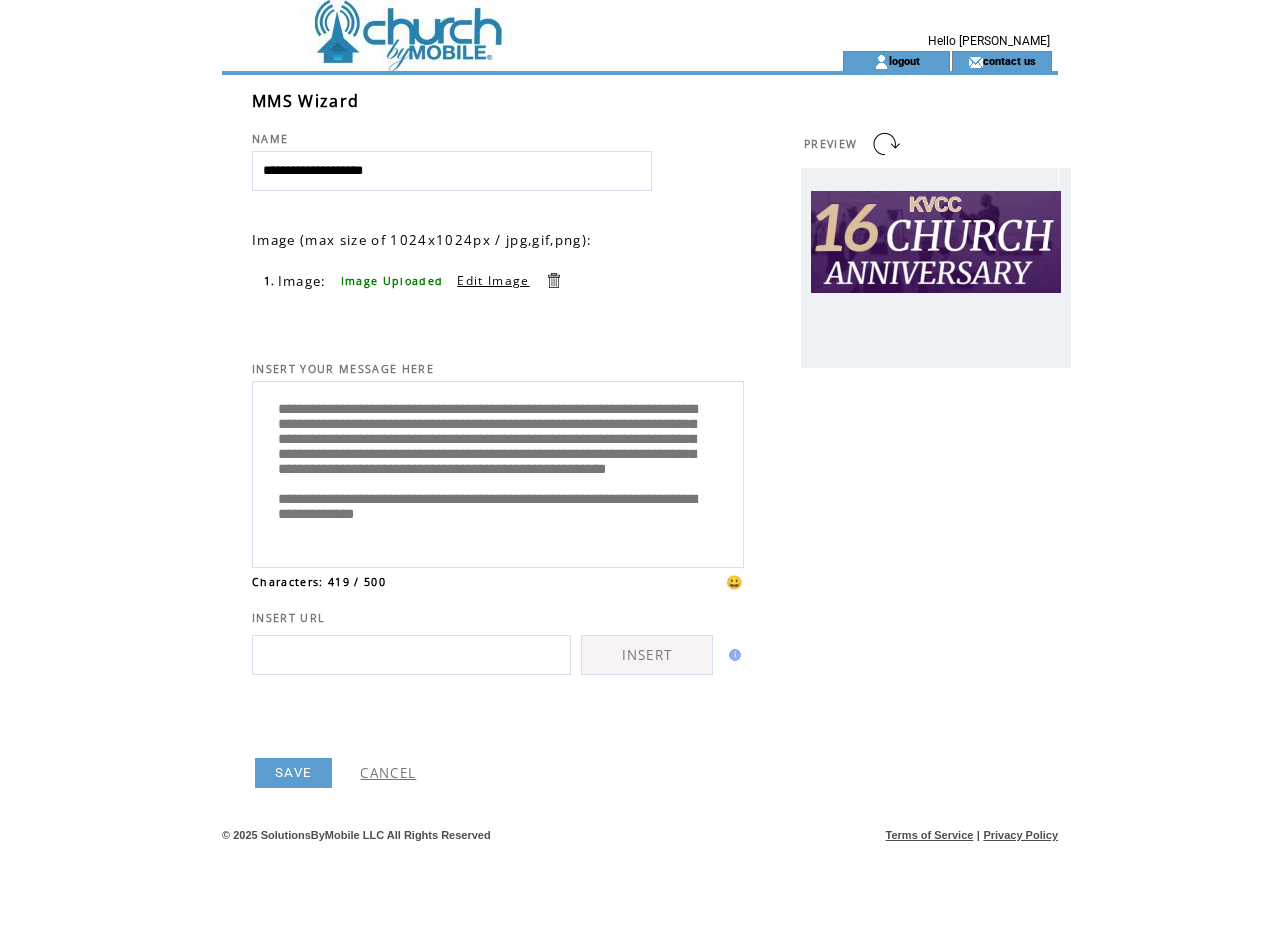 scroll, scrollTop: 105, scrollLeft: 0, axis: vertical 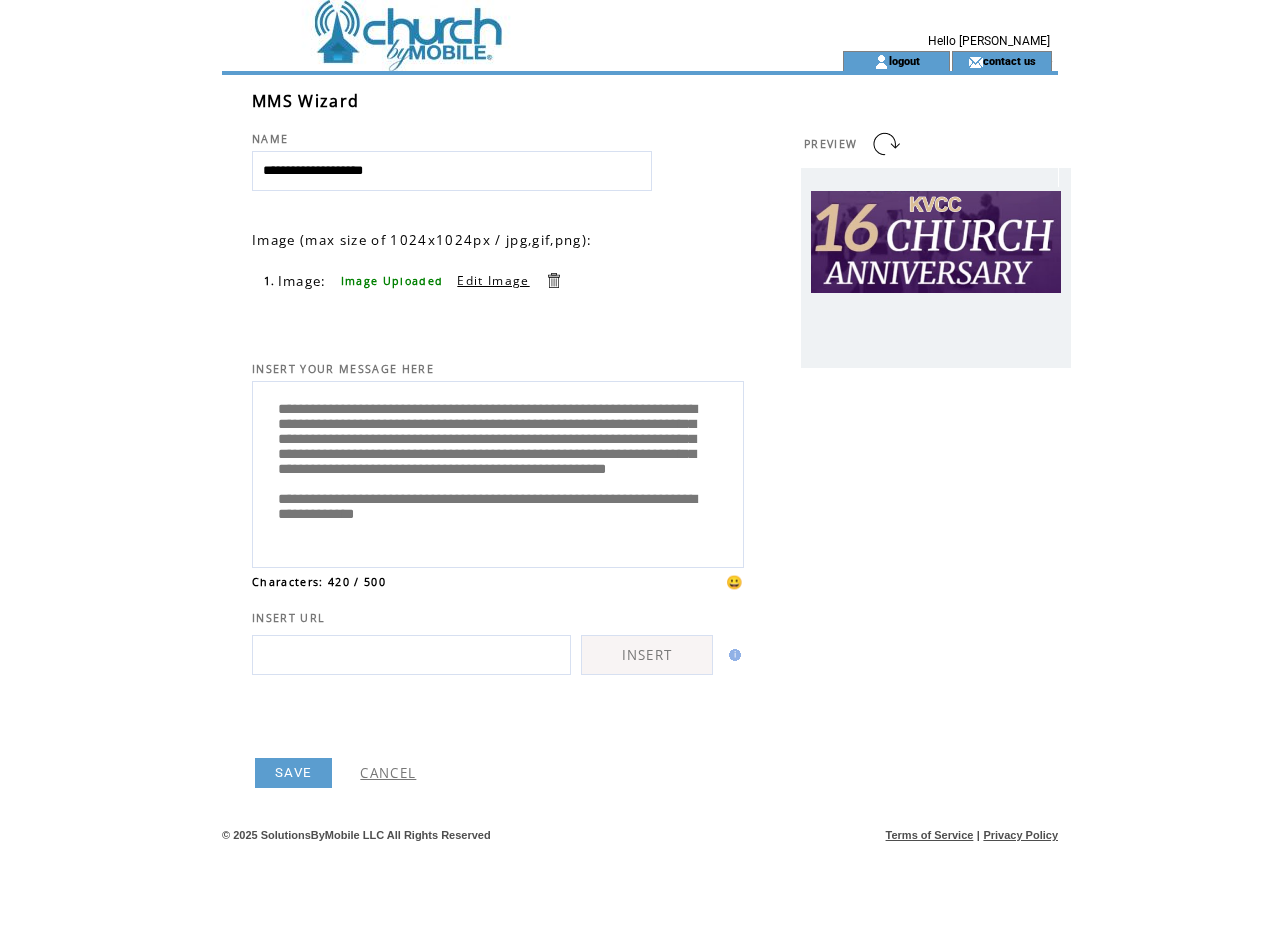 click on "**********" at bounding box center [498, 472] 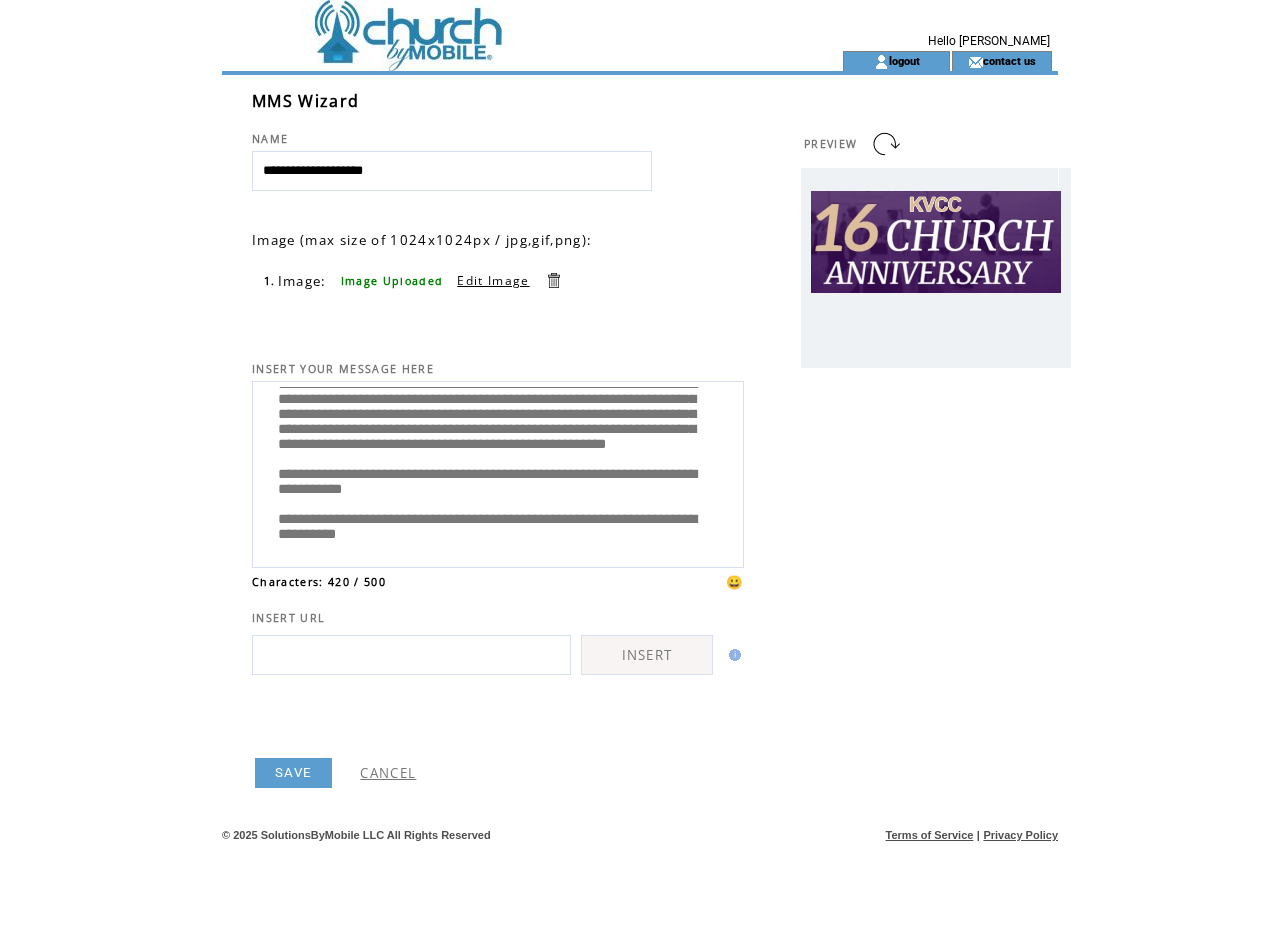 scroll, scrollTop: 125, scrollLeft: 0, axis: vertical 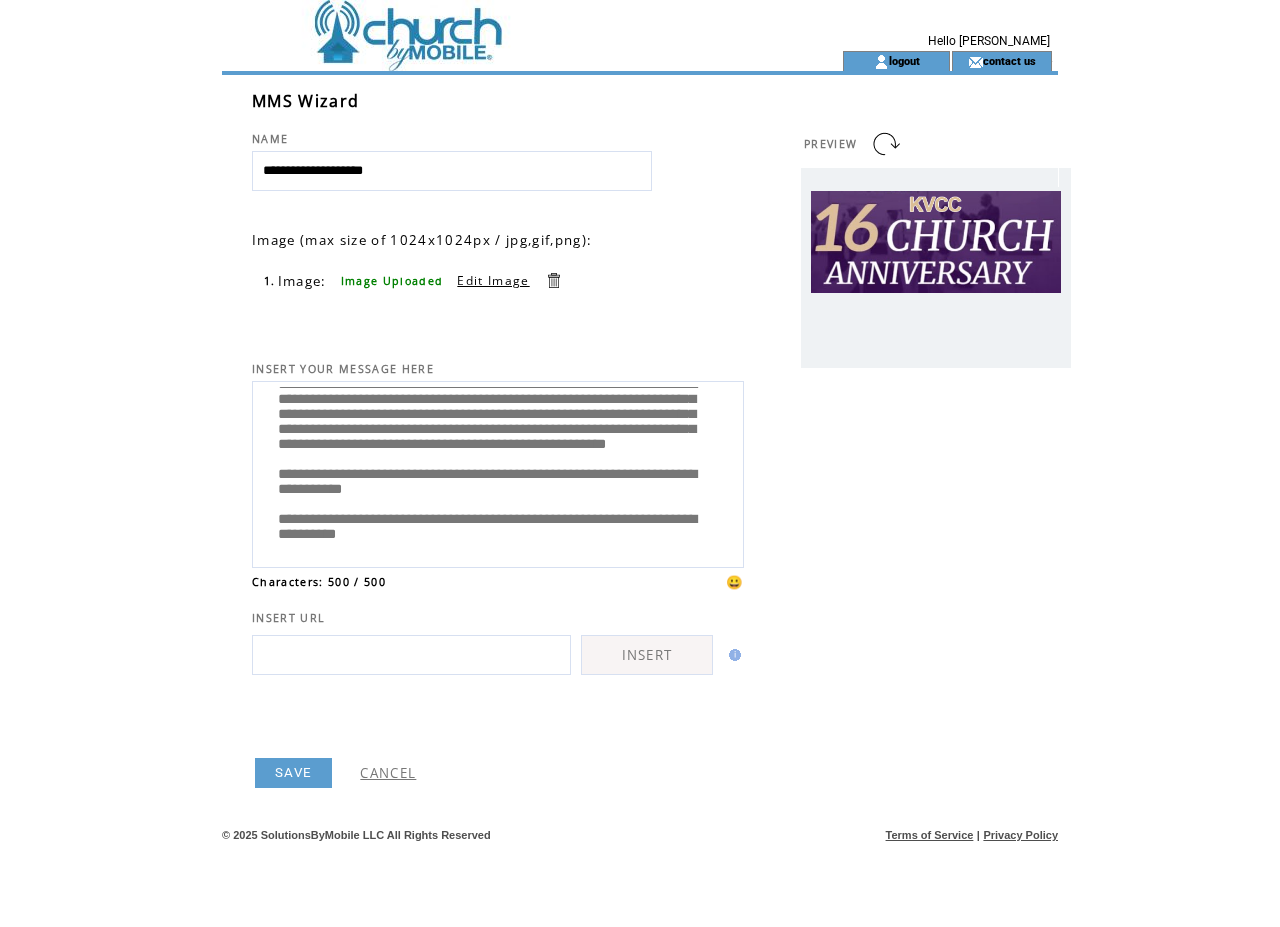 click on "**********" at bounding box center [498, 472] 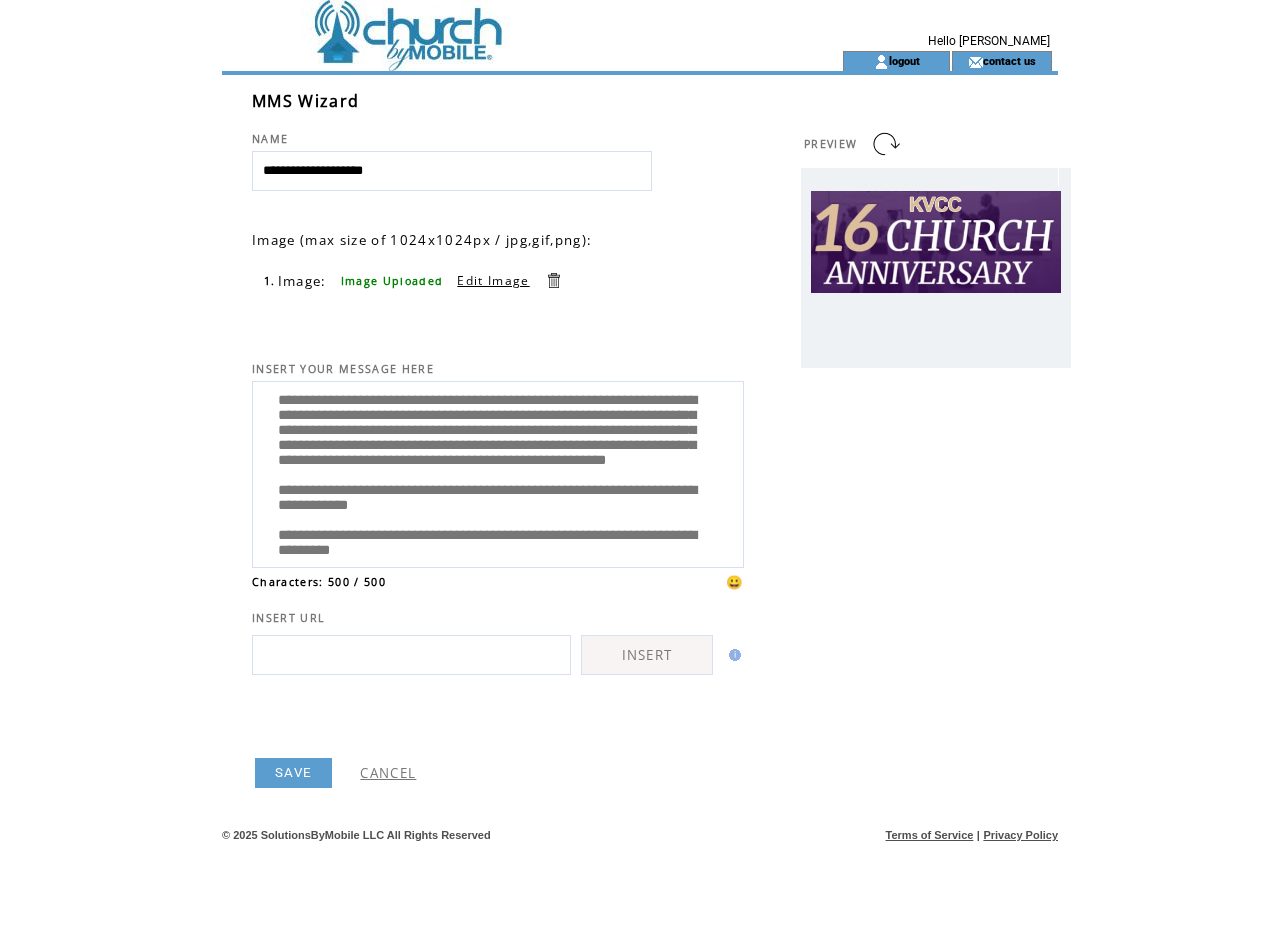 scroll, scrollTop: 0, scrollLeft: 0, axis: both 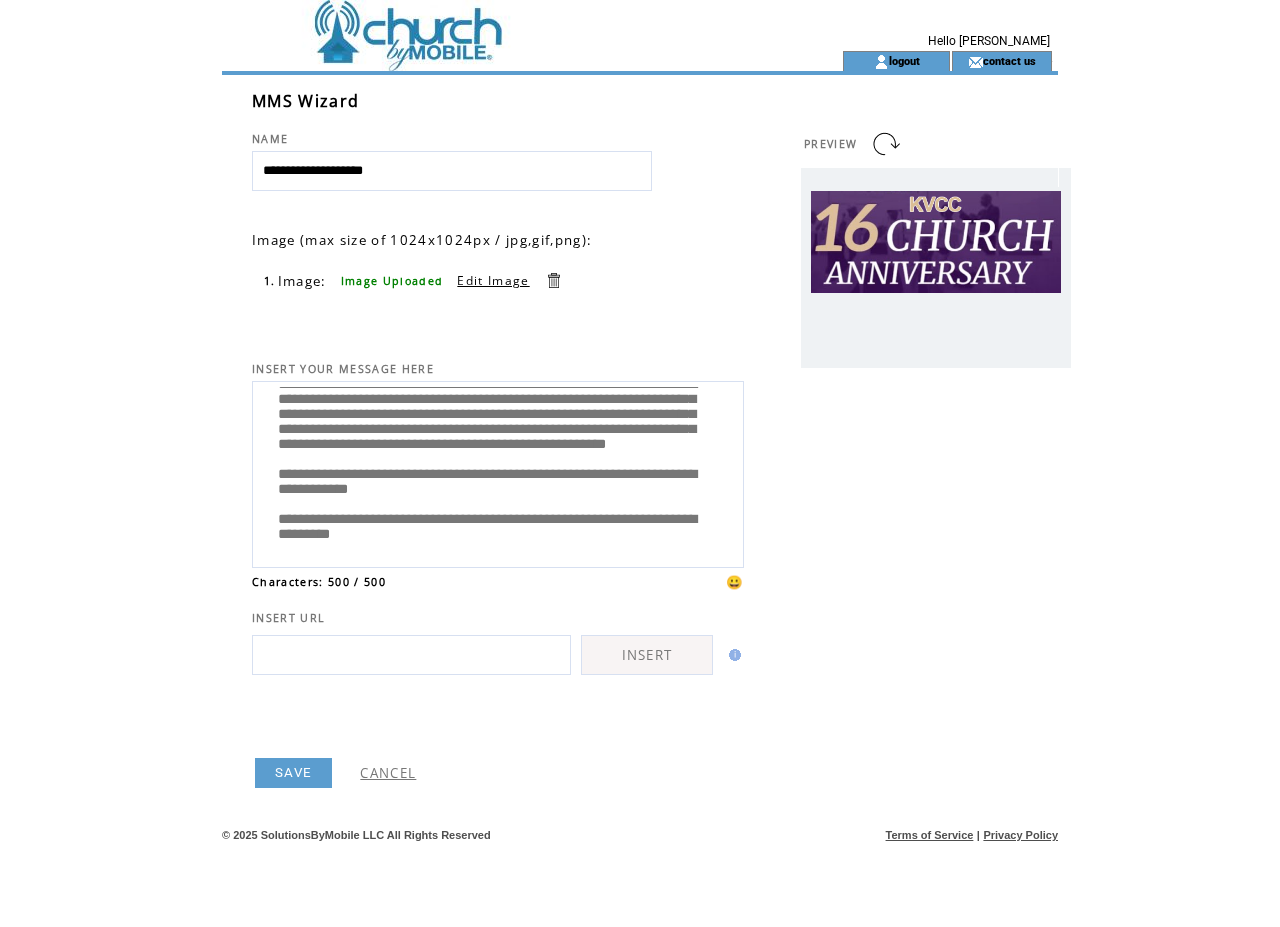 drag, startPoint x: 276, startPoint y: 405, endPoint x: 544, endPoint y: 556, distance: 307.61176 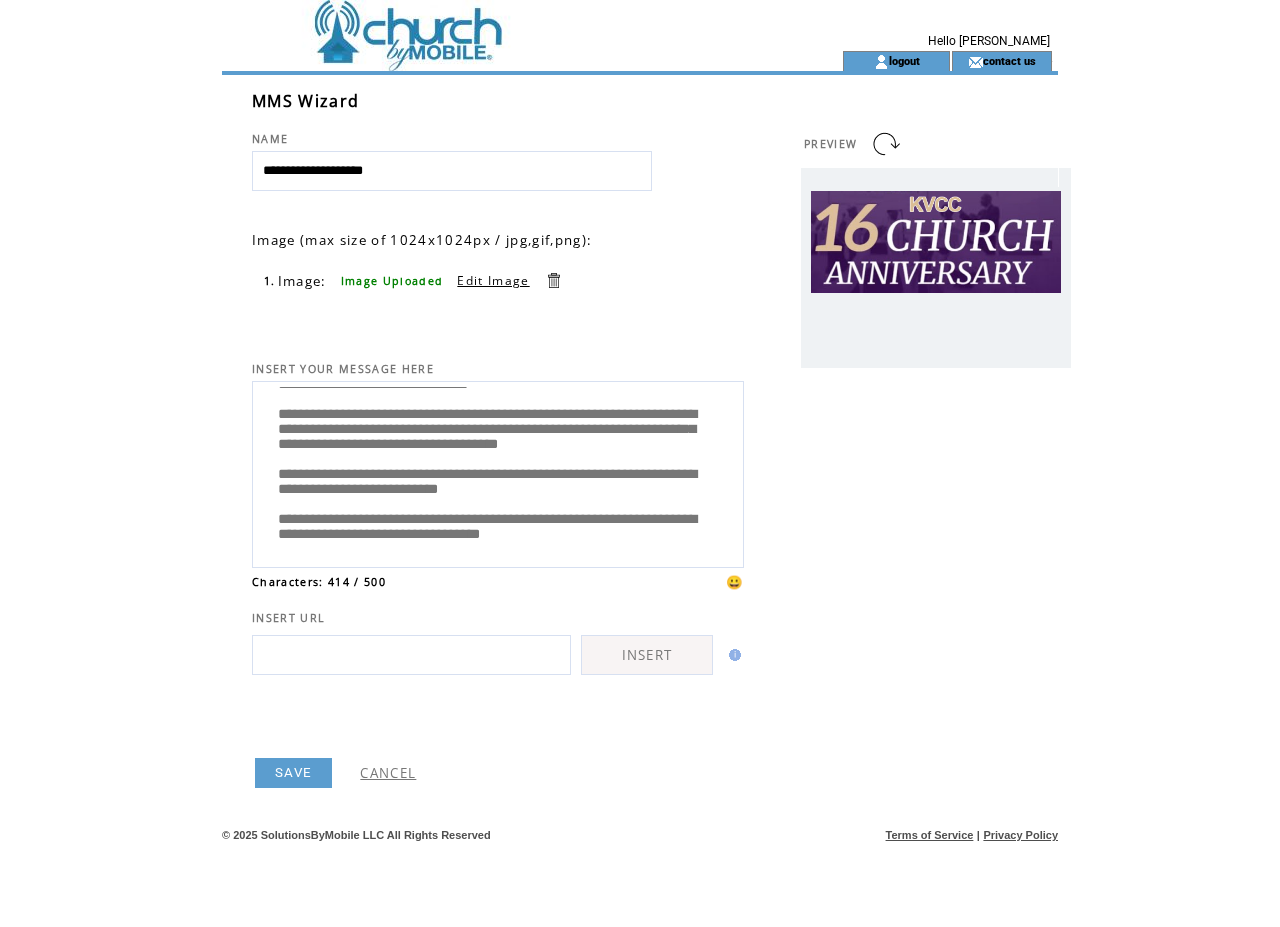 scroll, scrollTop: 105, scrollLeft: 0, axis: vertical 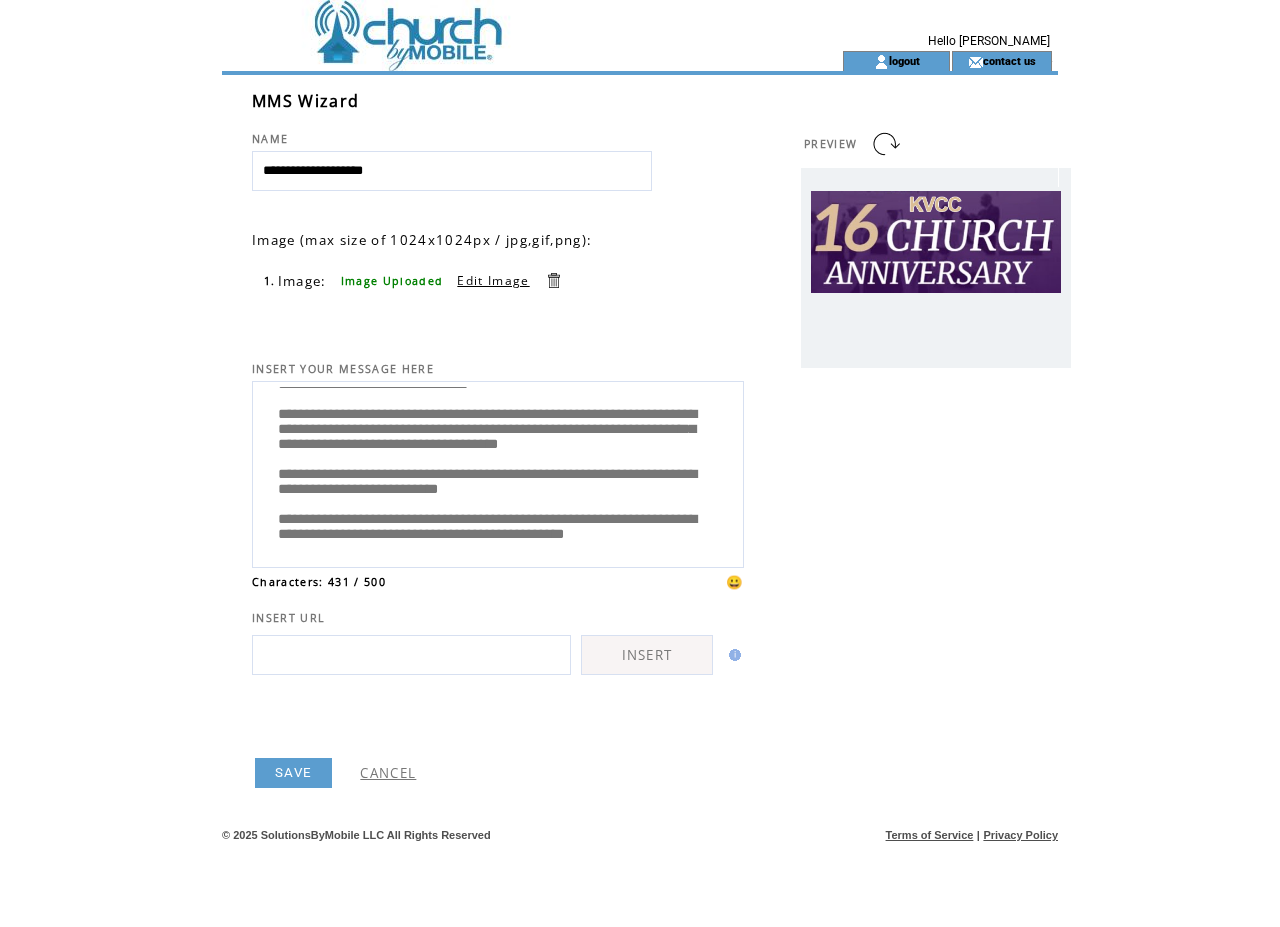 type on "**********" 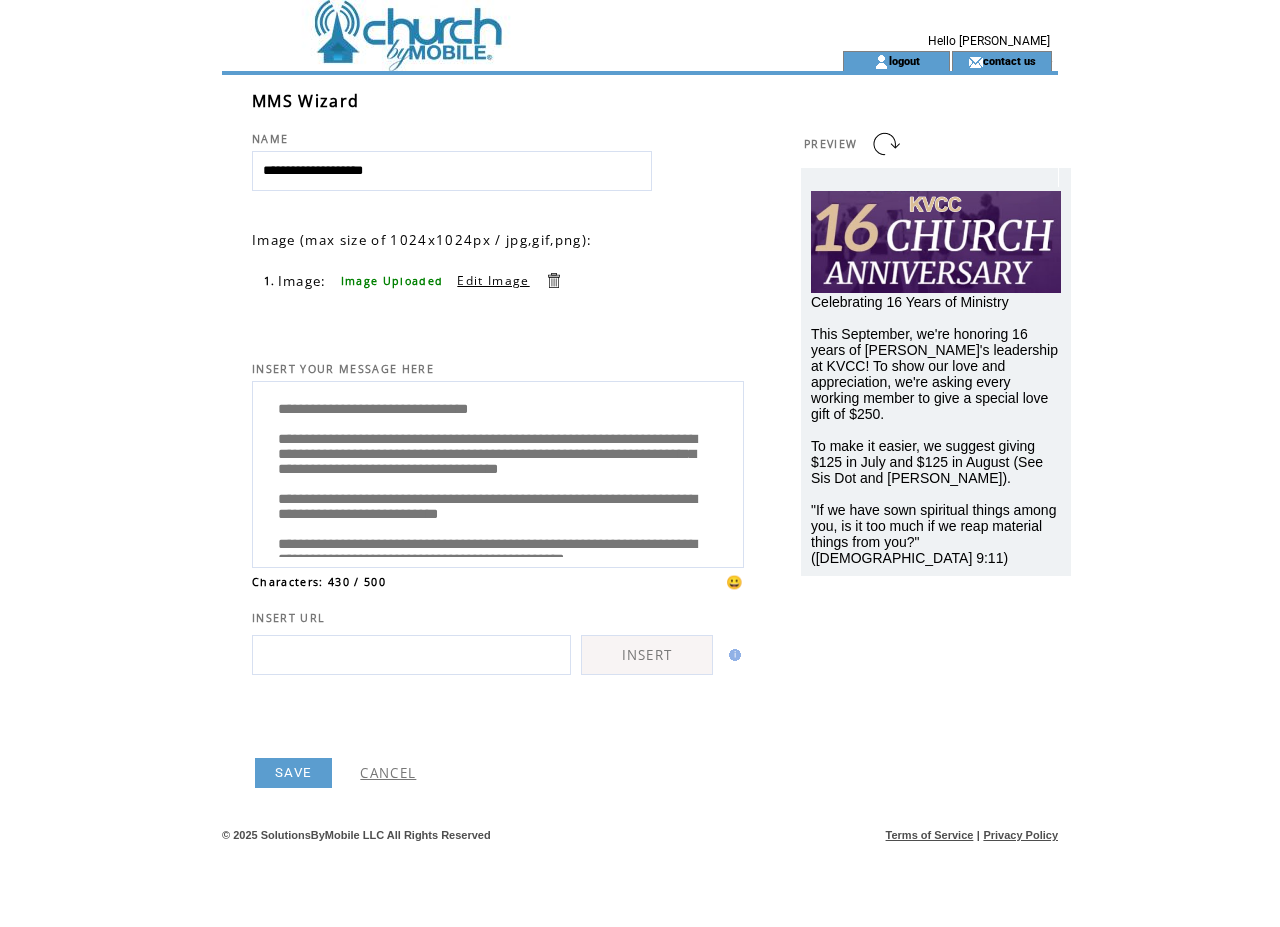 scroll, scrollTop: 0, scrollLeft: 0, axis: both 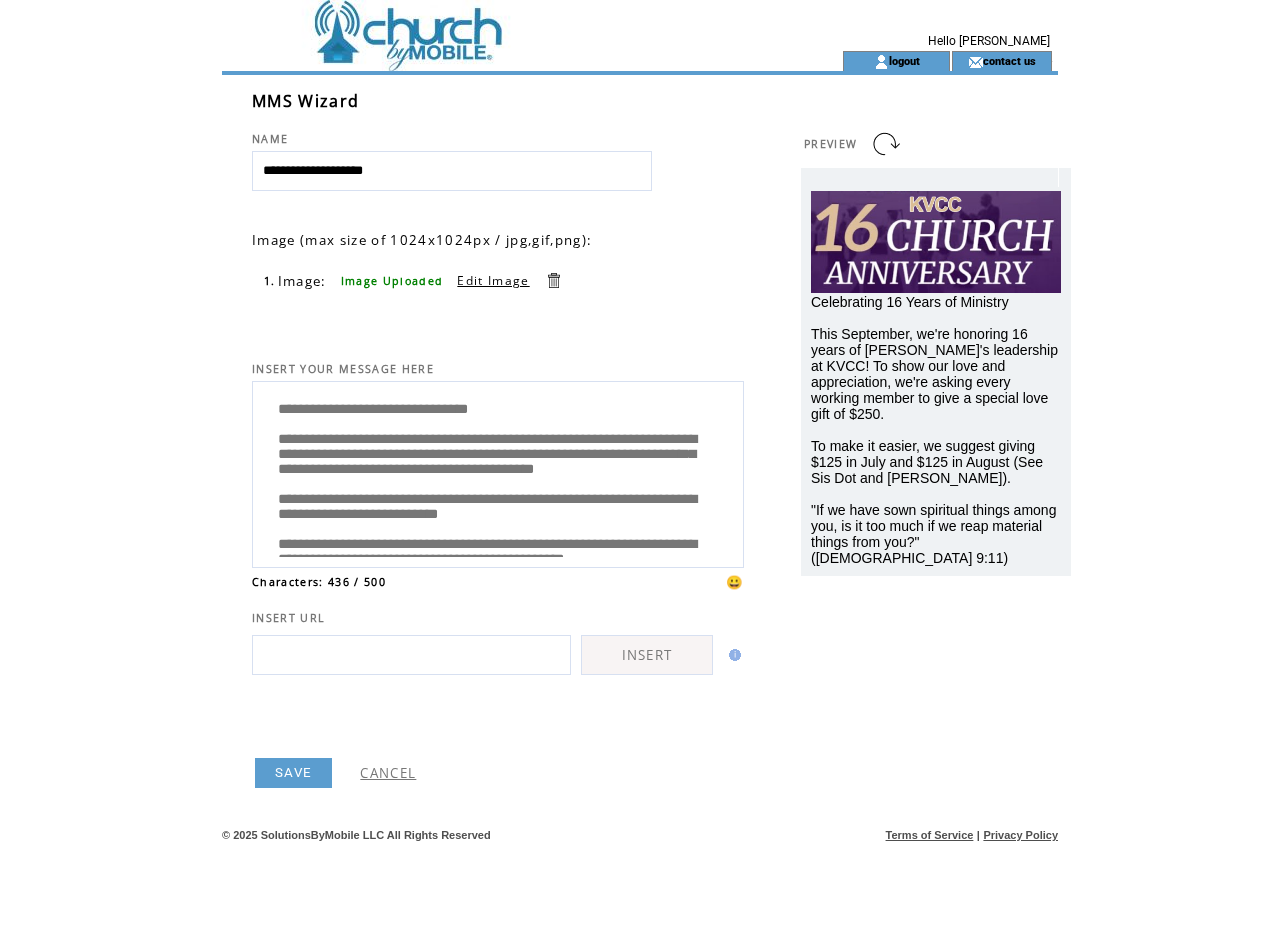 type on "**********" 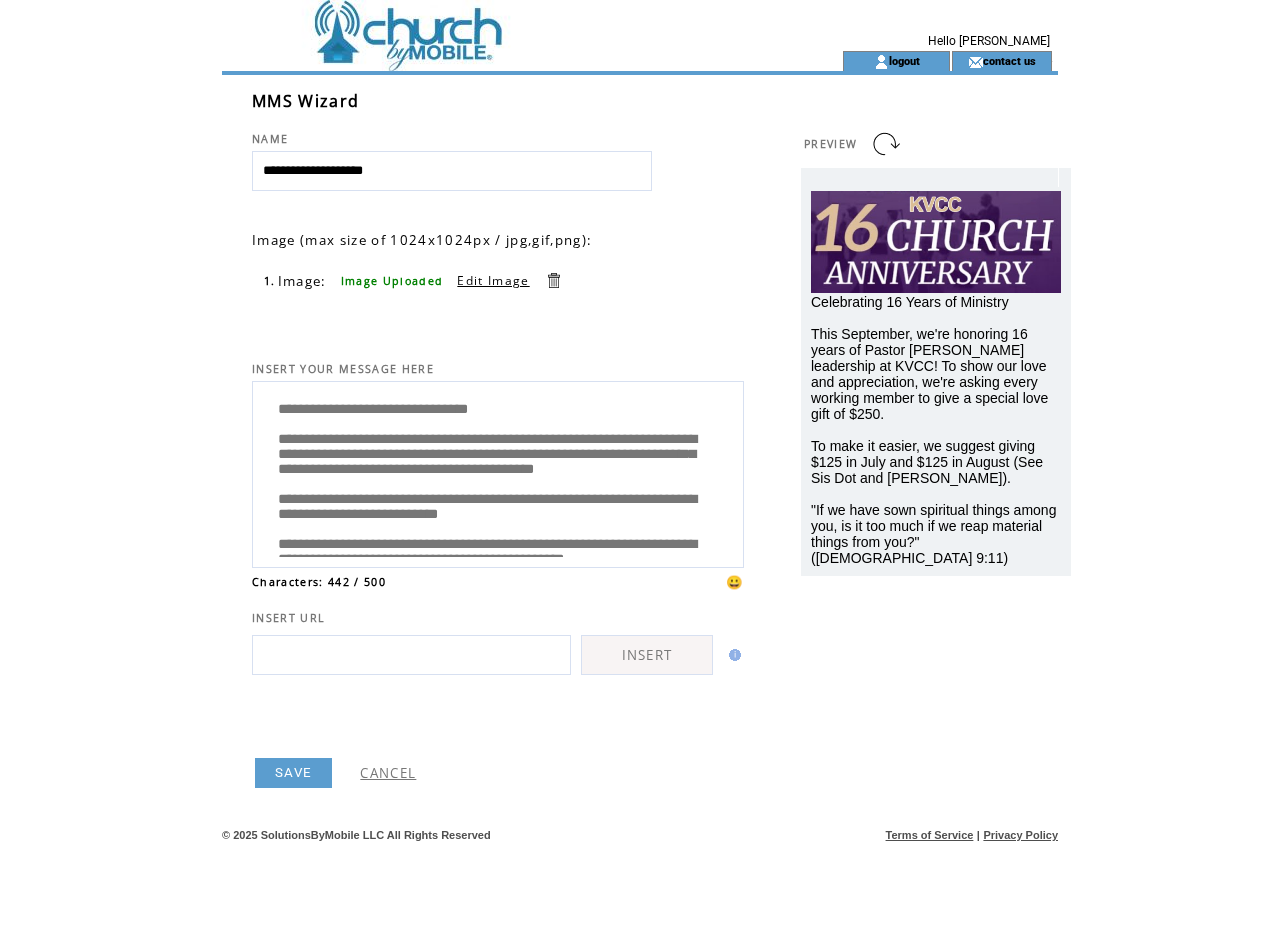 scroll, scrollTop: 0, scrollLeft: 0, axis: both 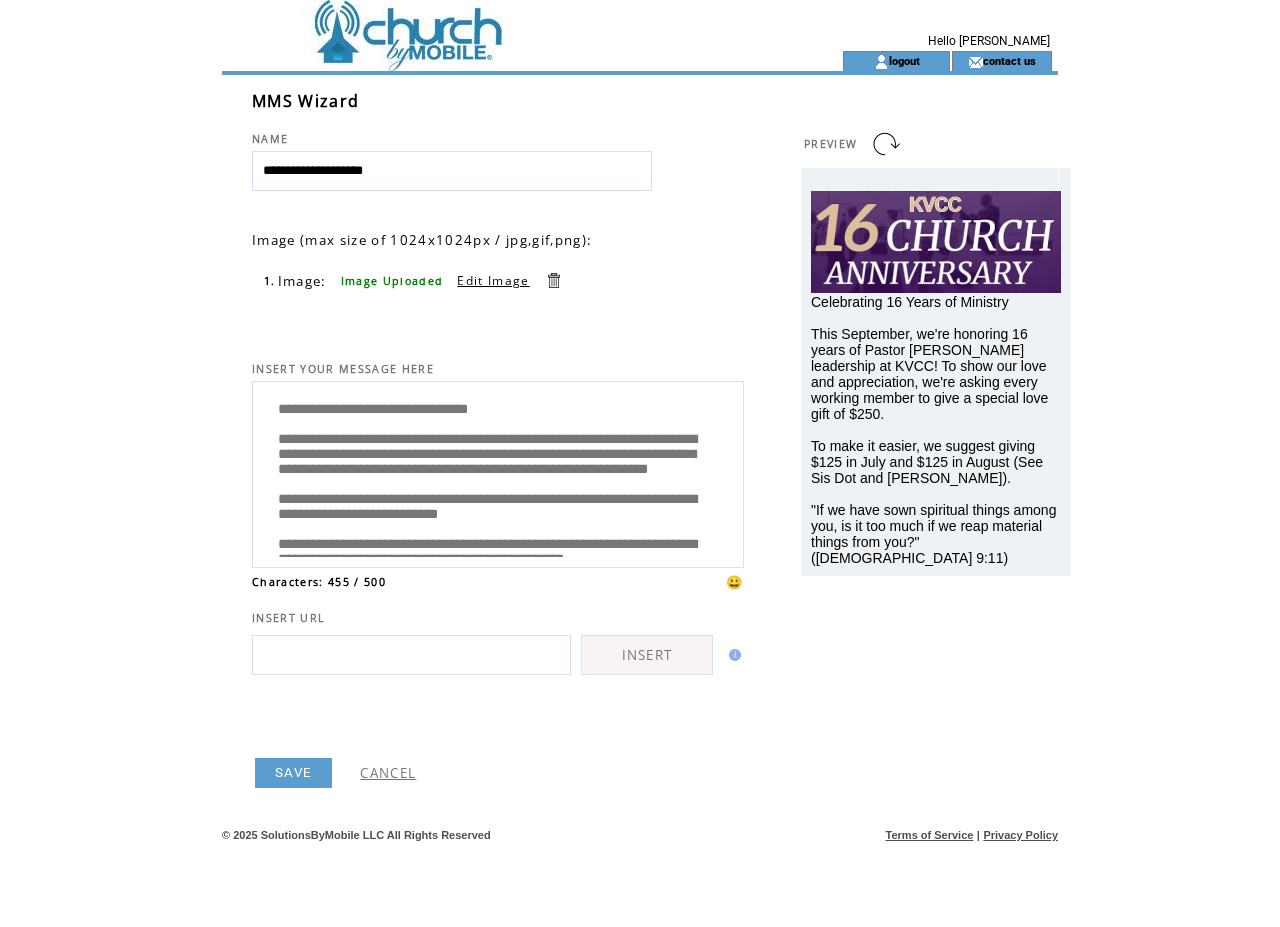 type on "**********" 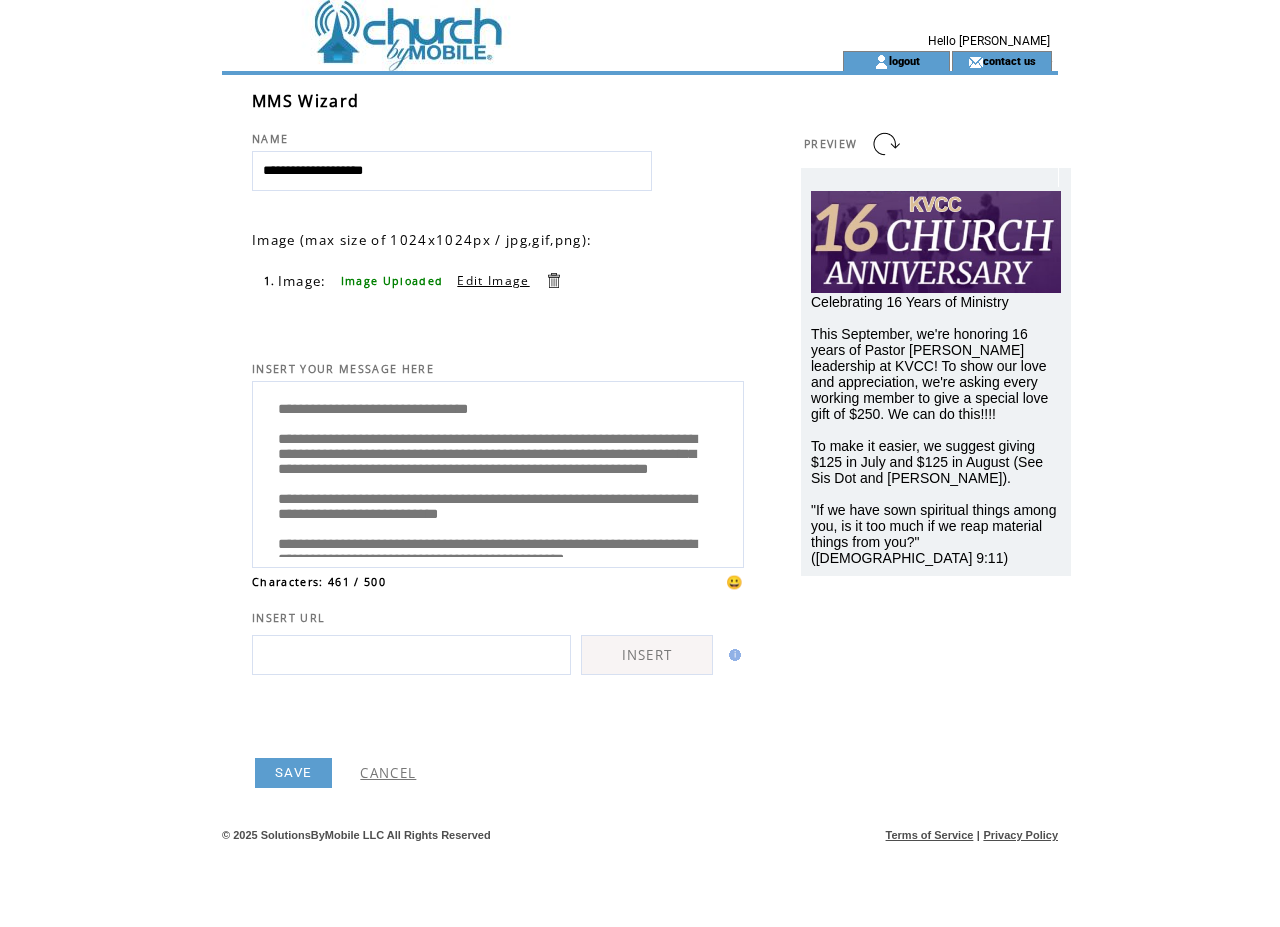 scroll, scrollTop: 0, scrollLeft: 0, axis: both 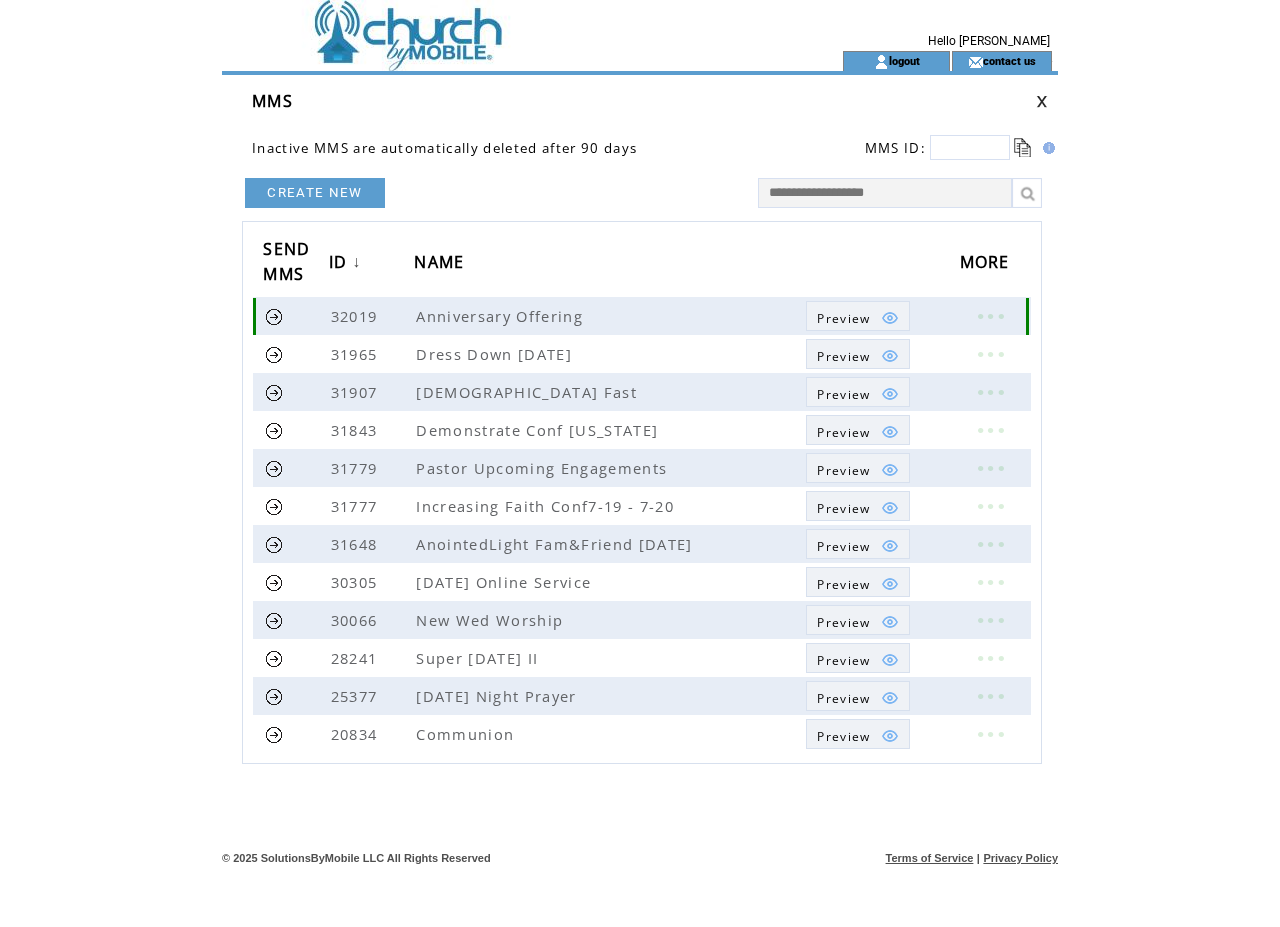 click on "Preview" at bounding box center (857, 316) 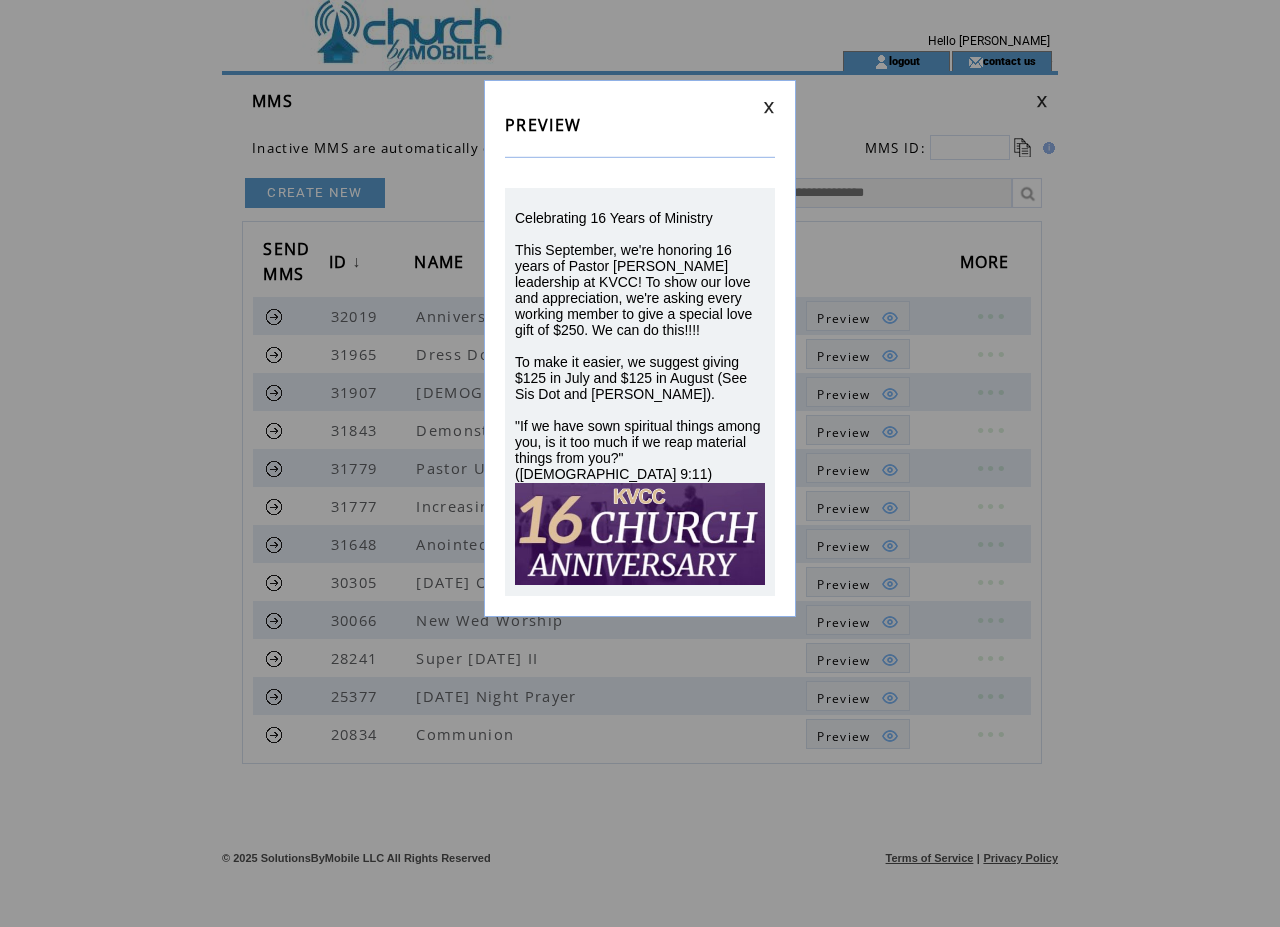 click at bounding box center [769, 107] 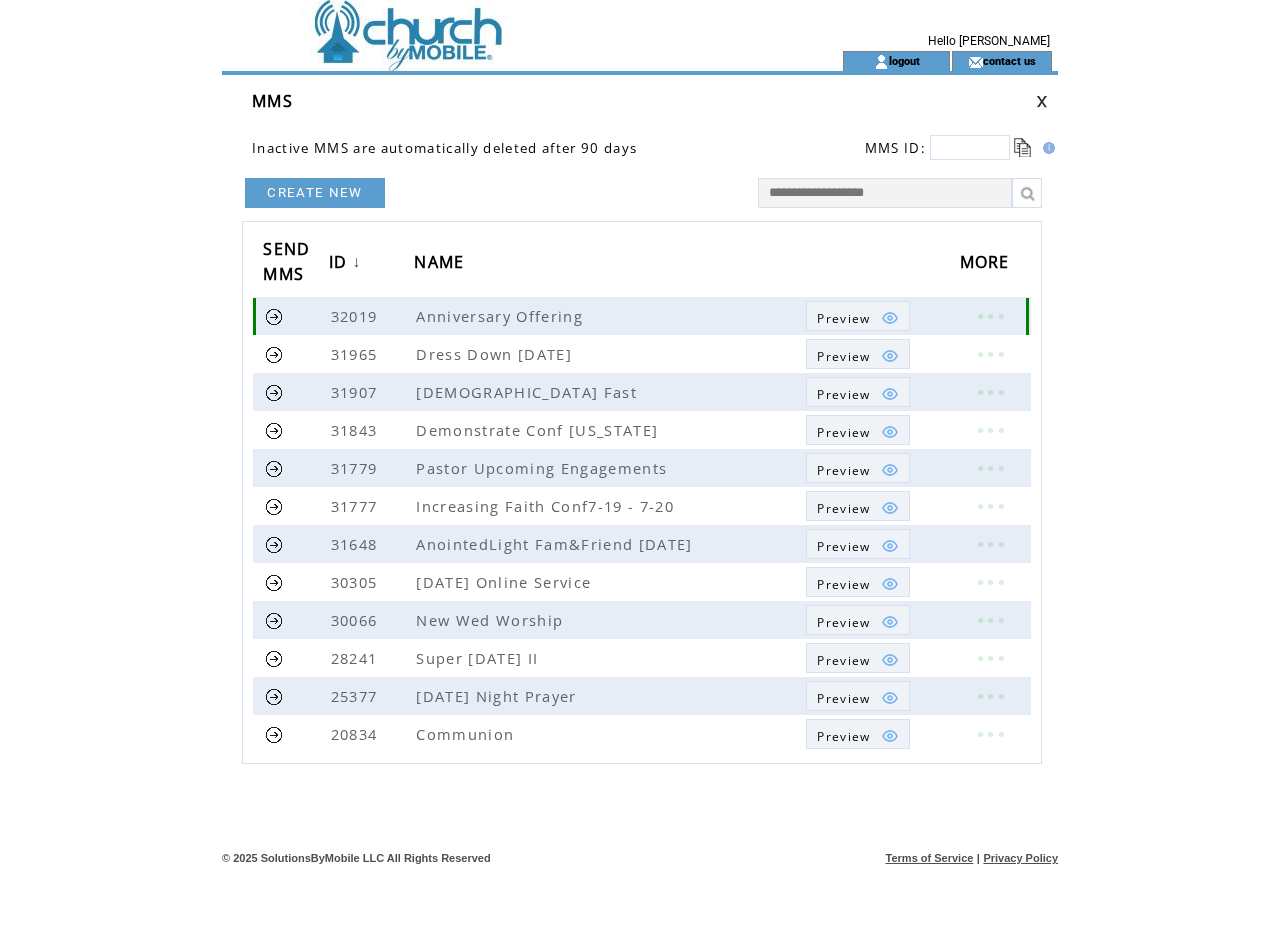 click on "Preview" at bounding box center [843, 318] 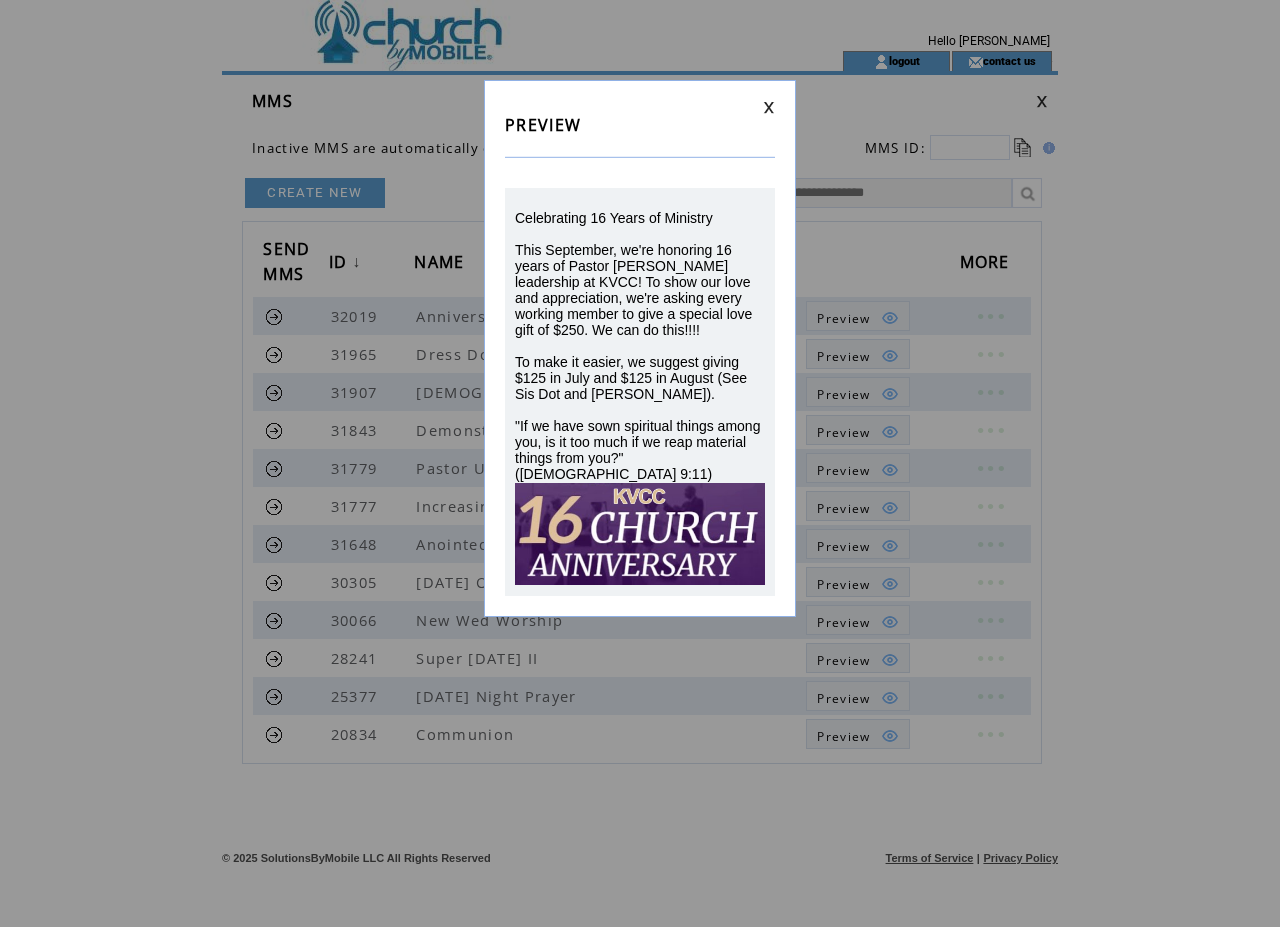 click at bounding box center (640, 107) 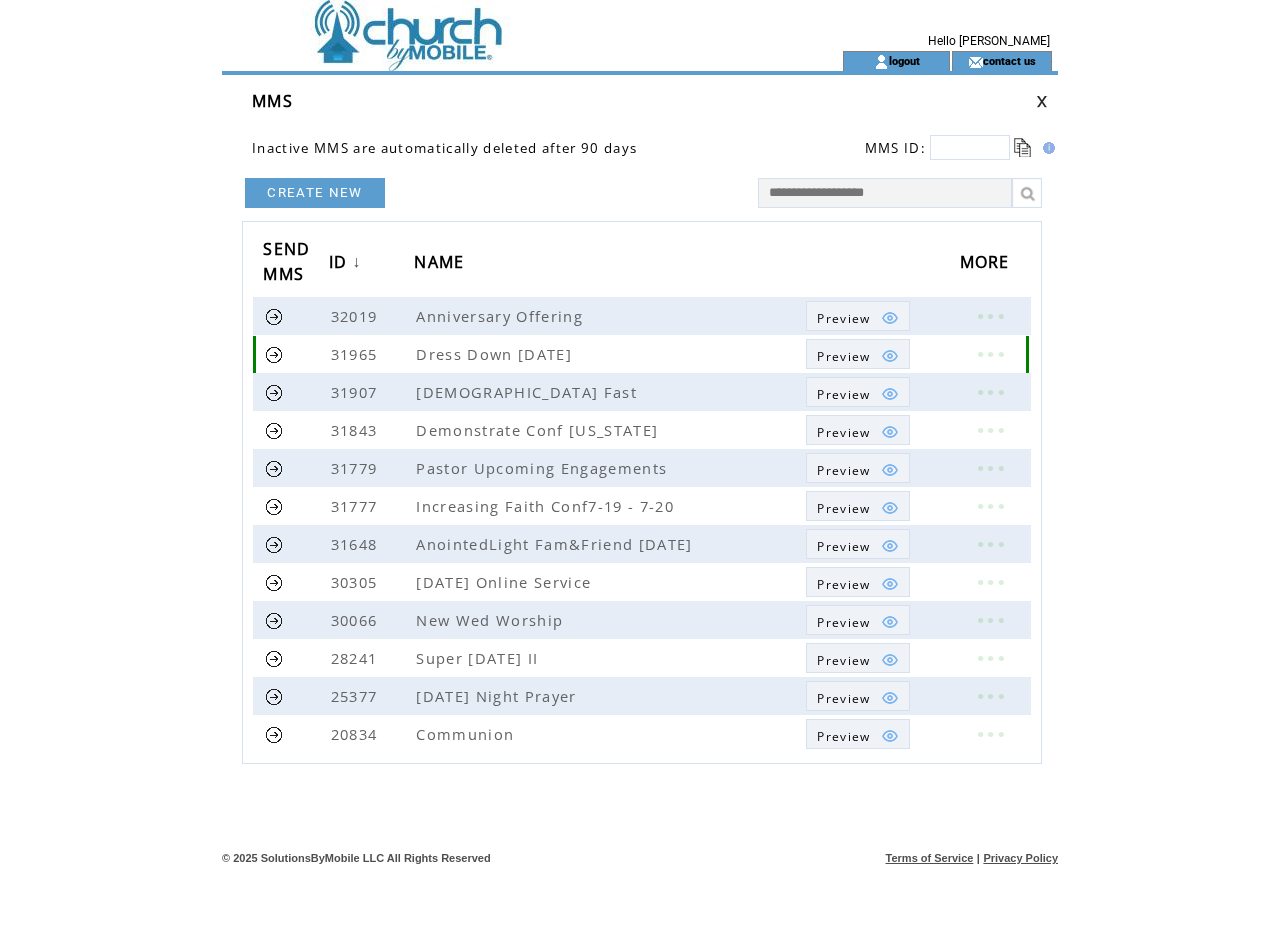 click on "Preview" at bounding box center (843, 356) 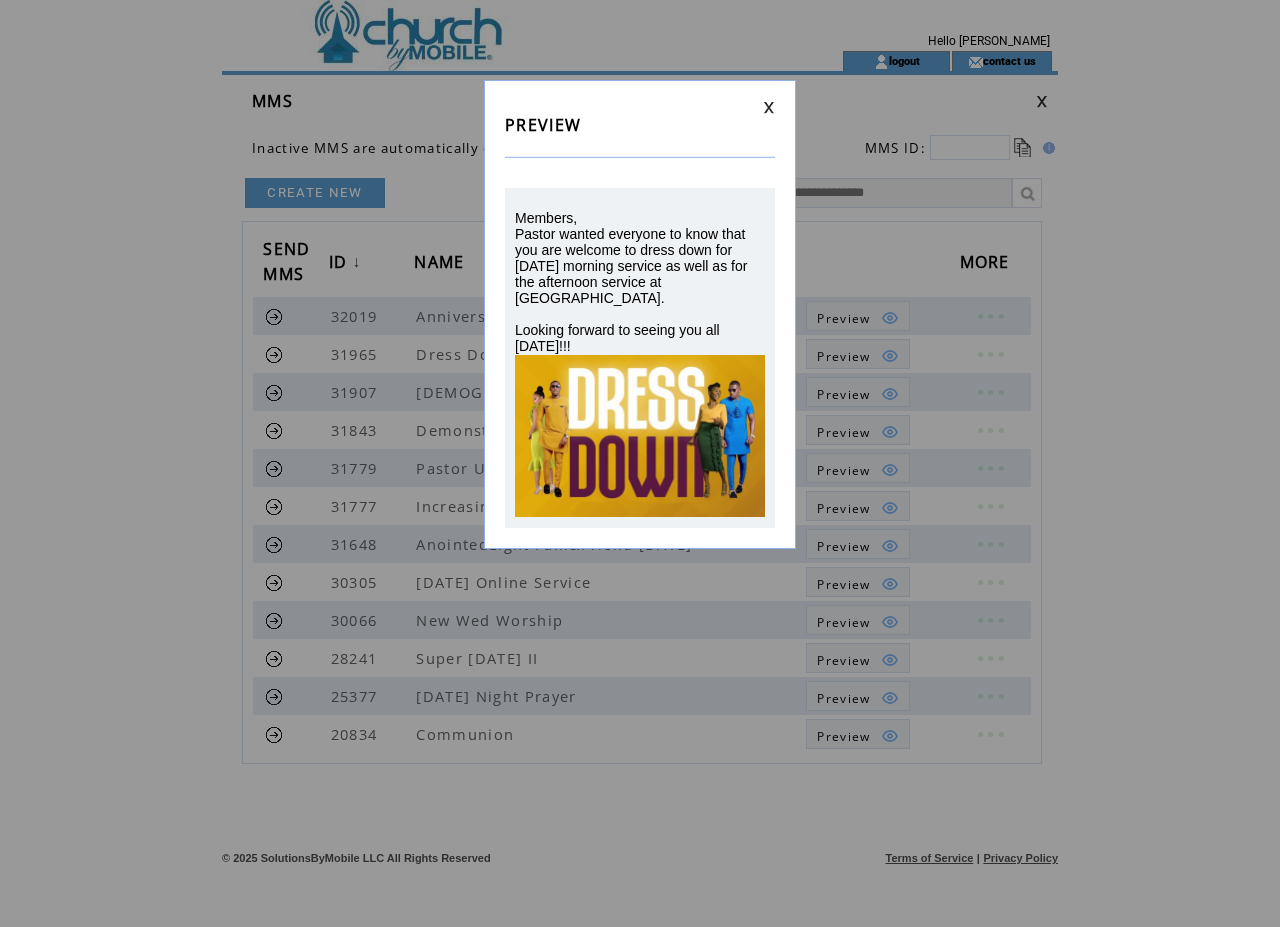 click at bounding box center [769, 107] 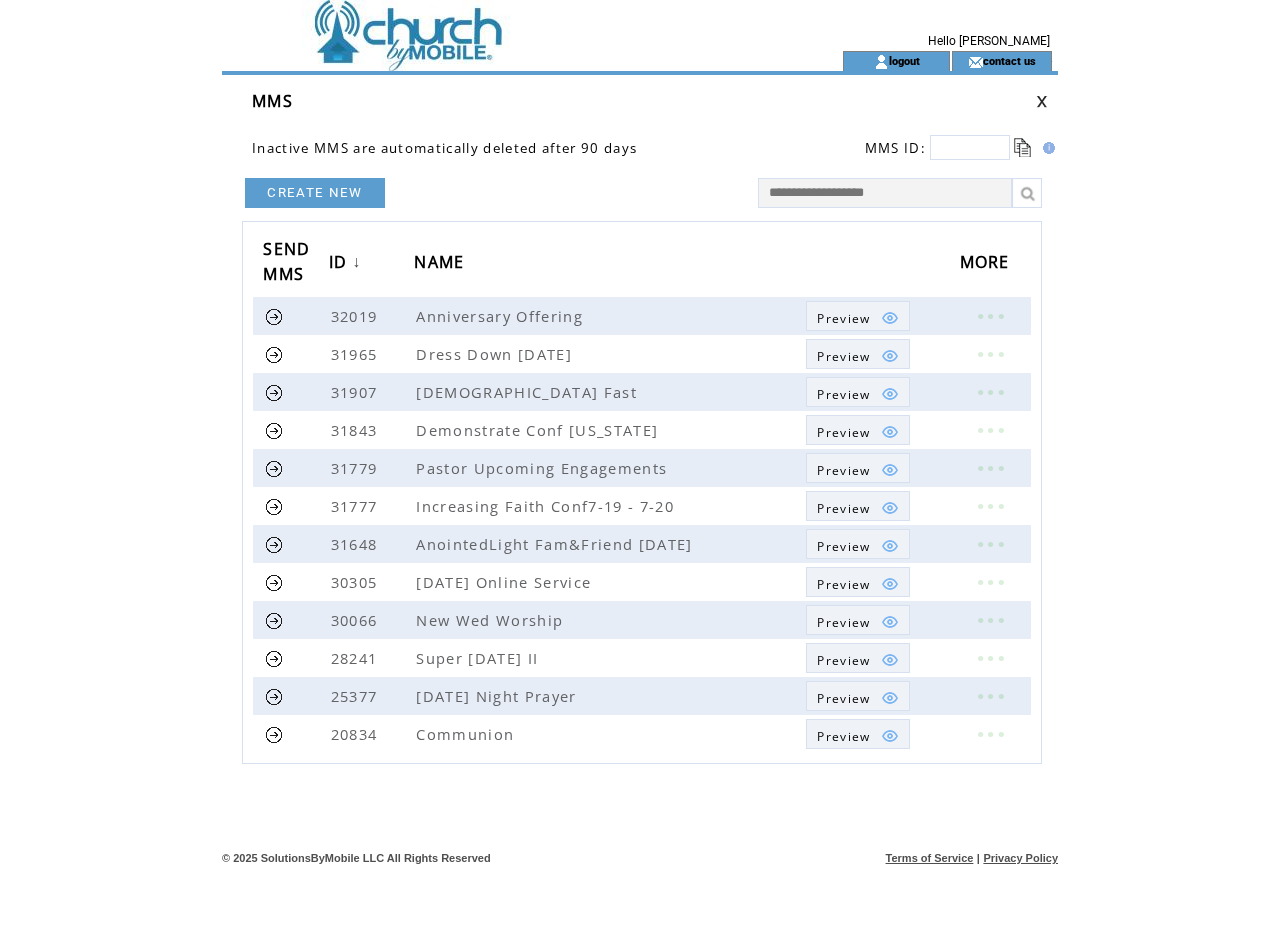 scroll, scrollTop: 0, scrollLeft: 0, axis: both 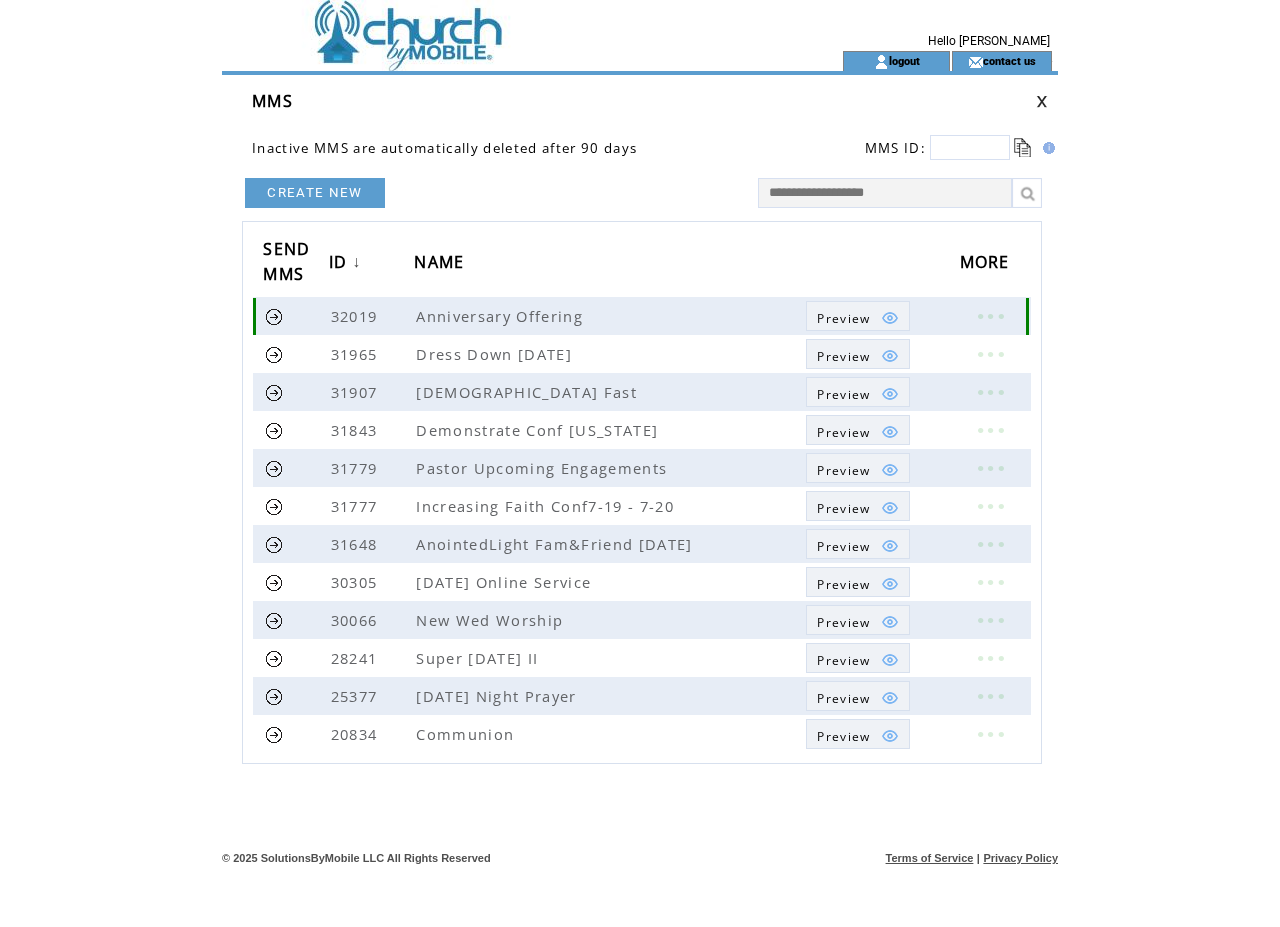 click on "Preview" at bounding box center (843, 318) 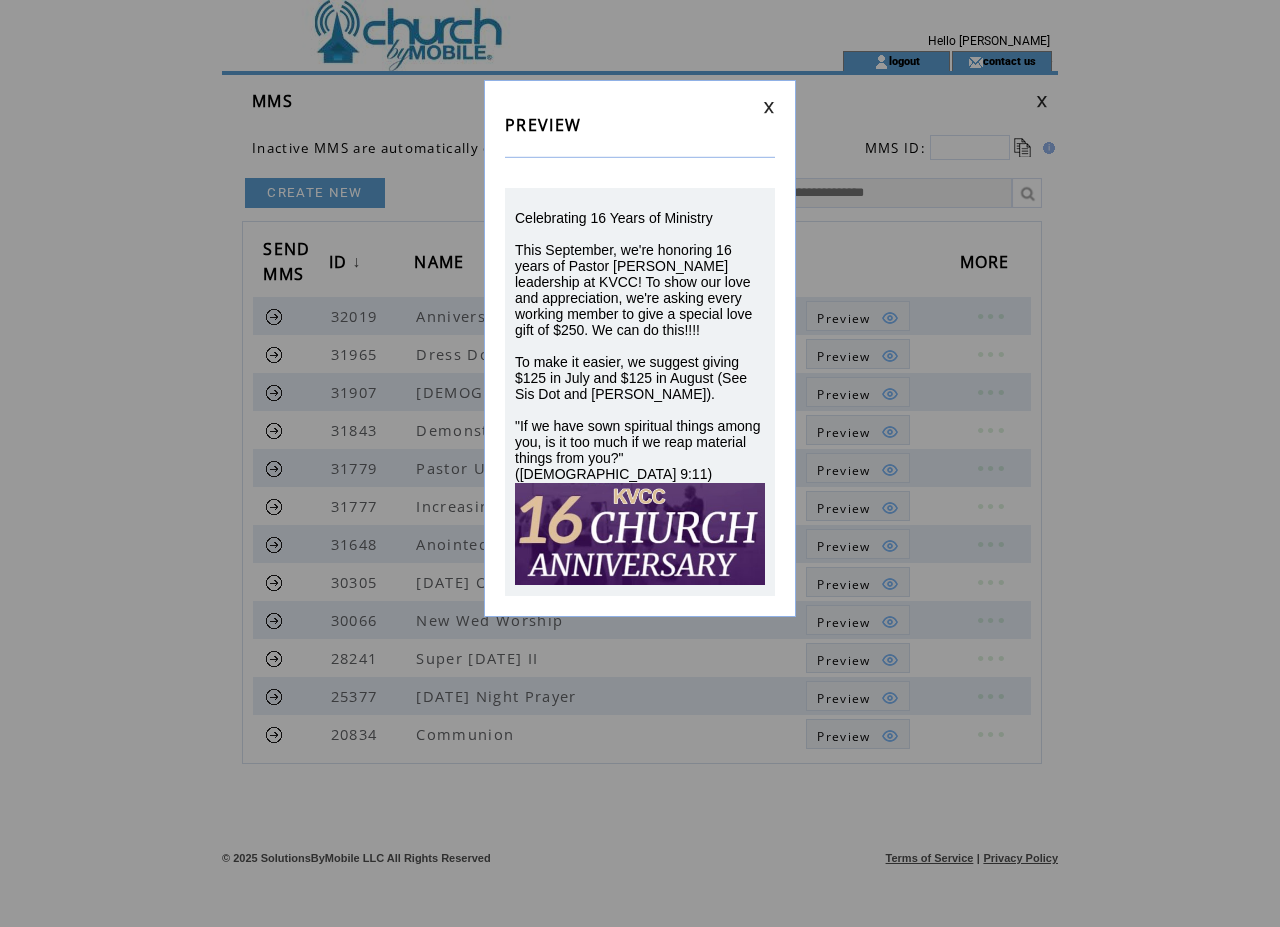 click on "PREVIEW Celebrating 16 Years of Ministry This September, we're honoring 16 years of Pastor Brown's leadership at KVCC! To show our love and appreciation, we're asking every working member to give a special love gift of $250. We can do this!!!! To make it easier, we suggest giving $125 in July and $125 in August (See Sis Dot and Sis Janet). "If we have sown spiritual things among you, is it too much if we reap material things from you?" (1 Corinthians 9:11)" at bounding box center (640, 348) 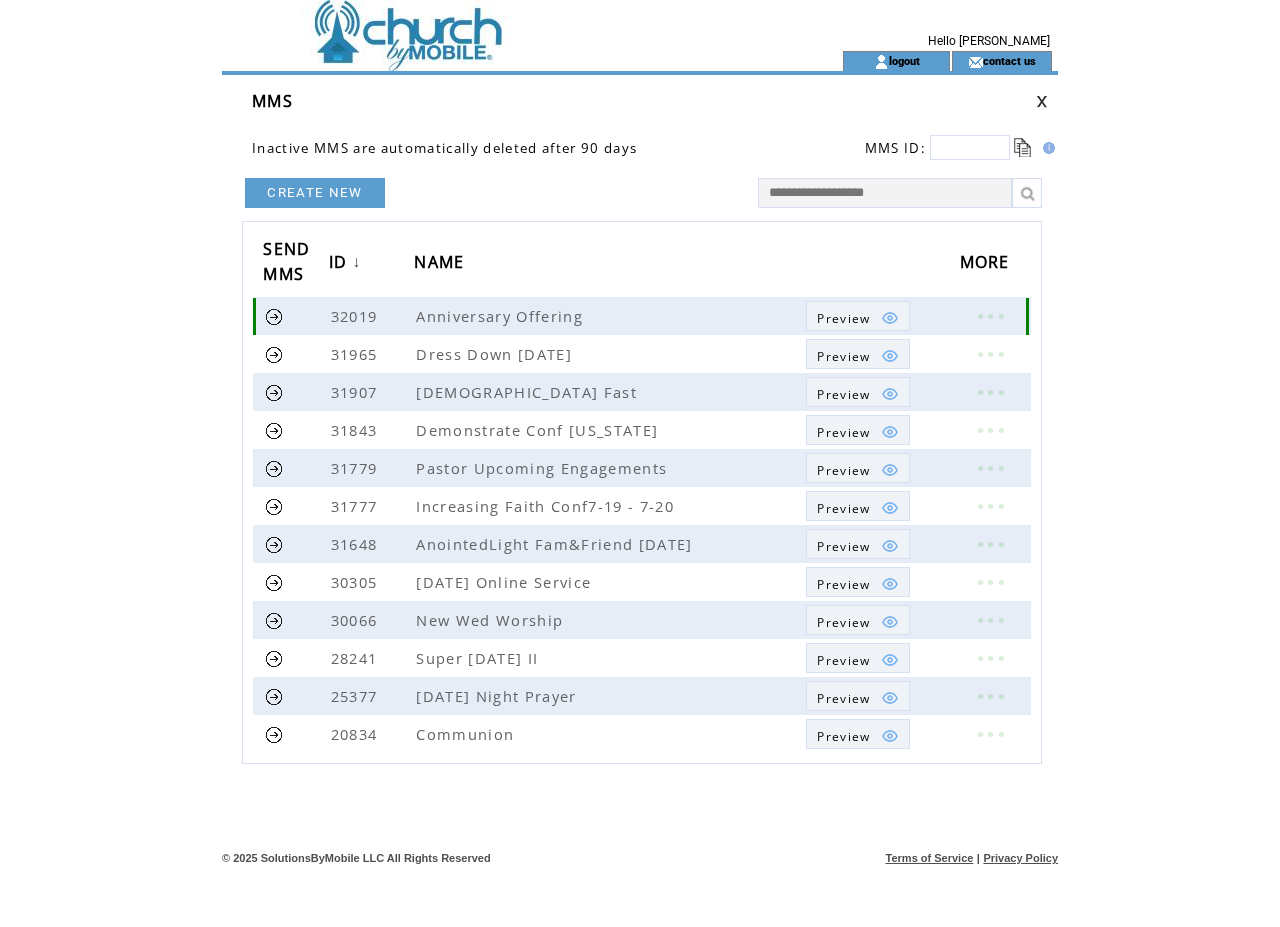 click at bounding box center (990, 316) 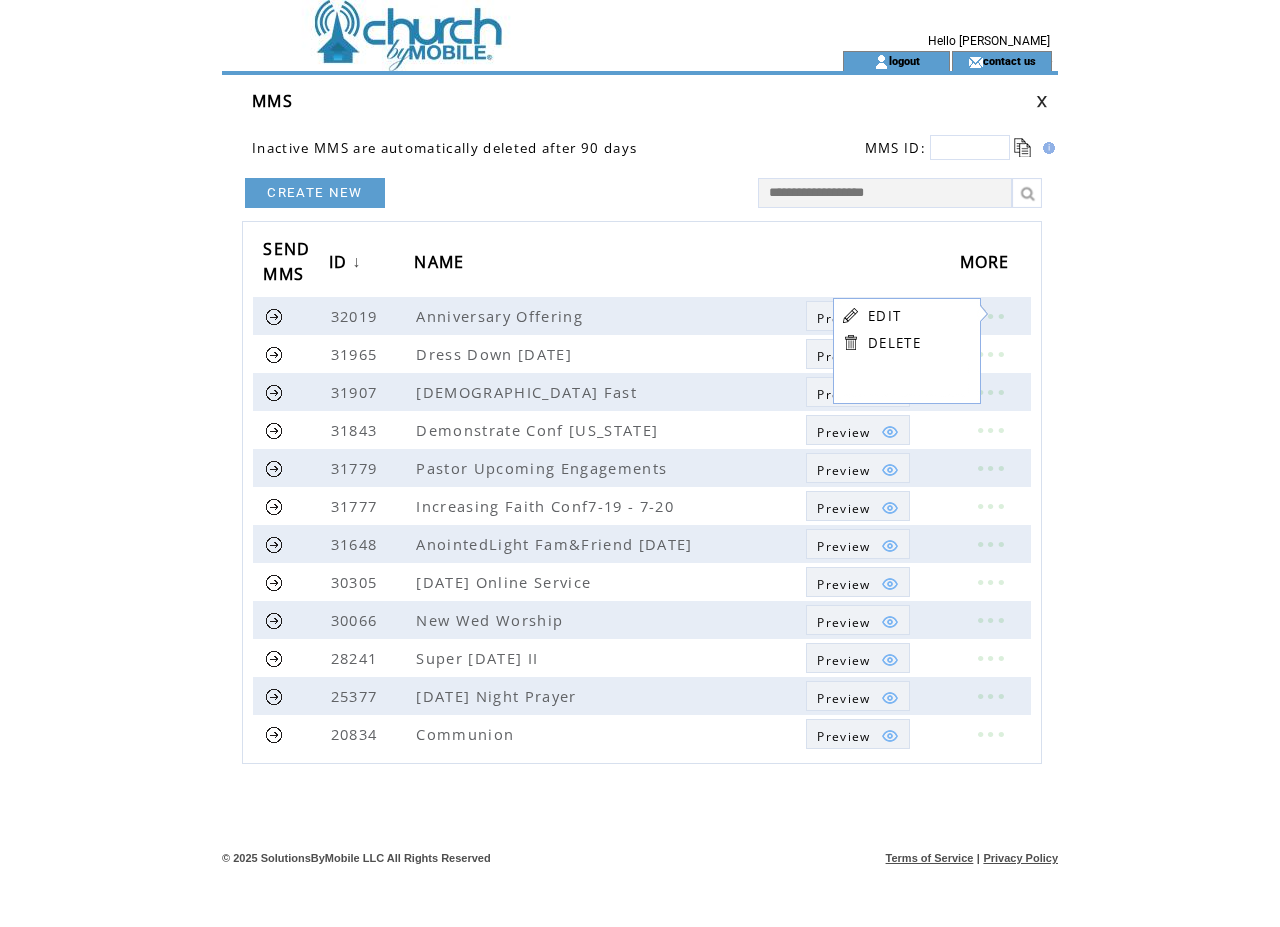 click on "EDIT" at bounding box center [884, 316] 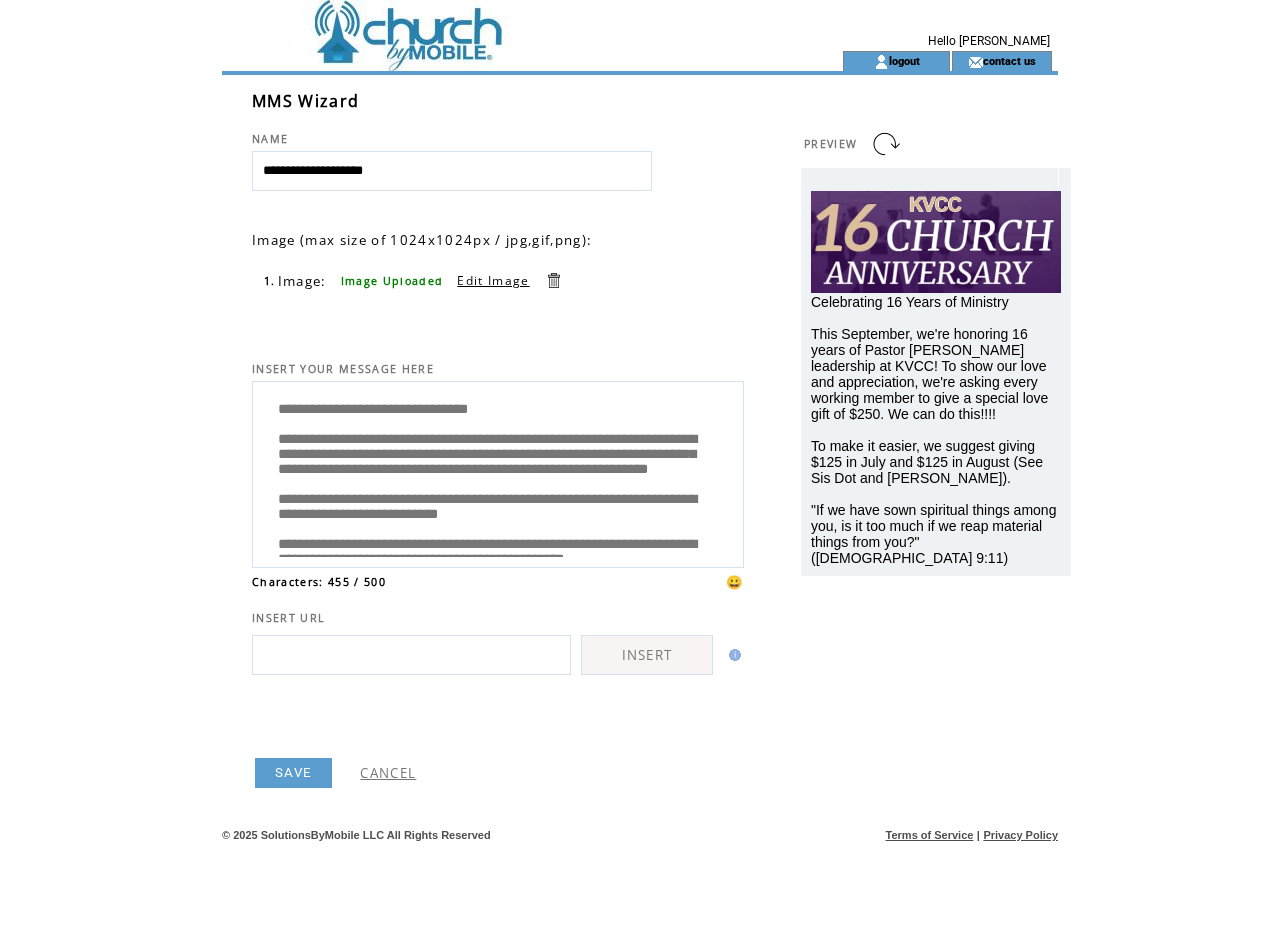 scroll, scrollTop: 0, scrollLeft: 0, axis: both 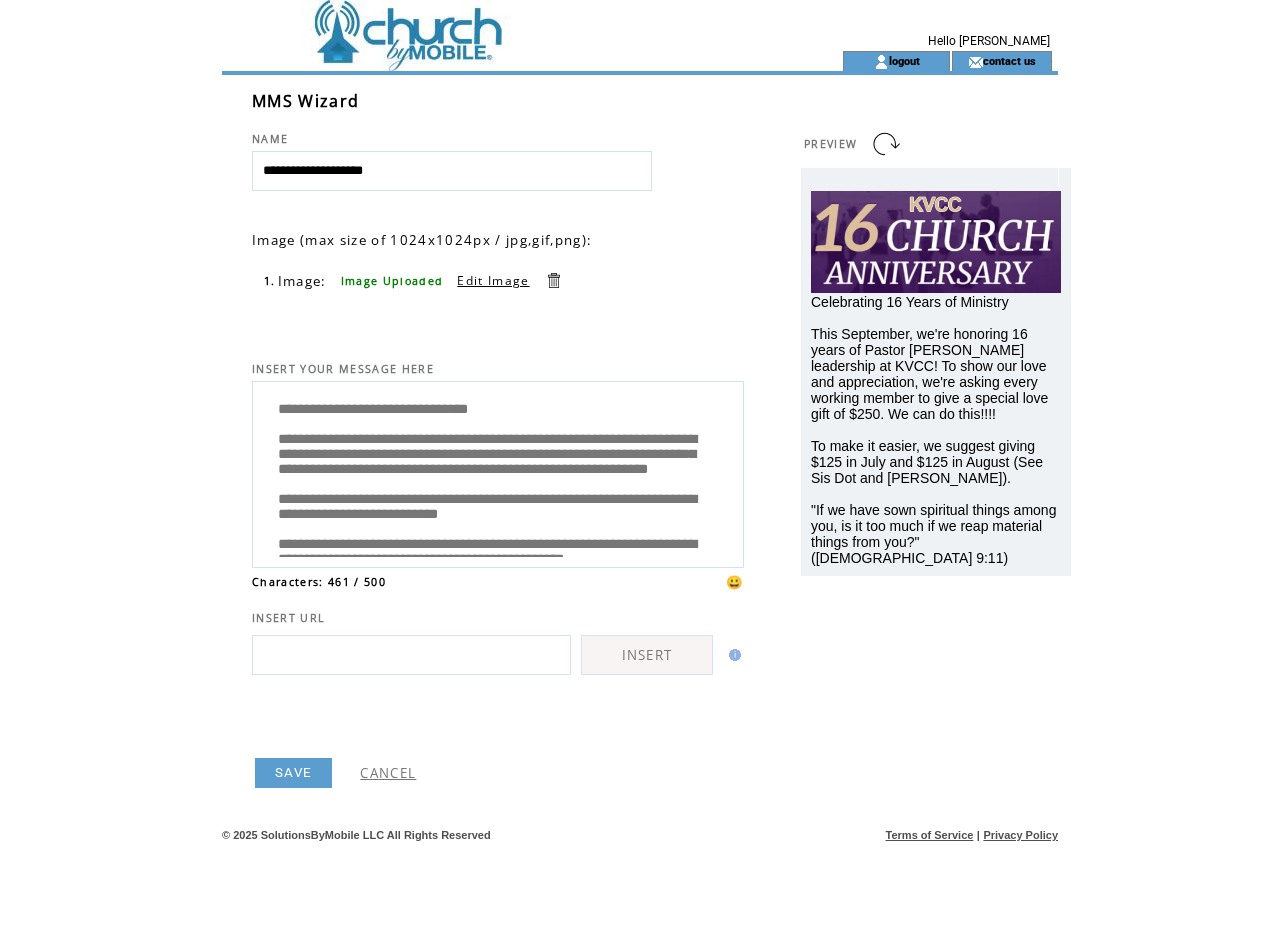 click on "SAVE" at bounding box center [293, 773] 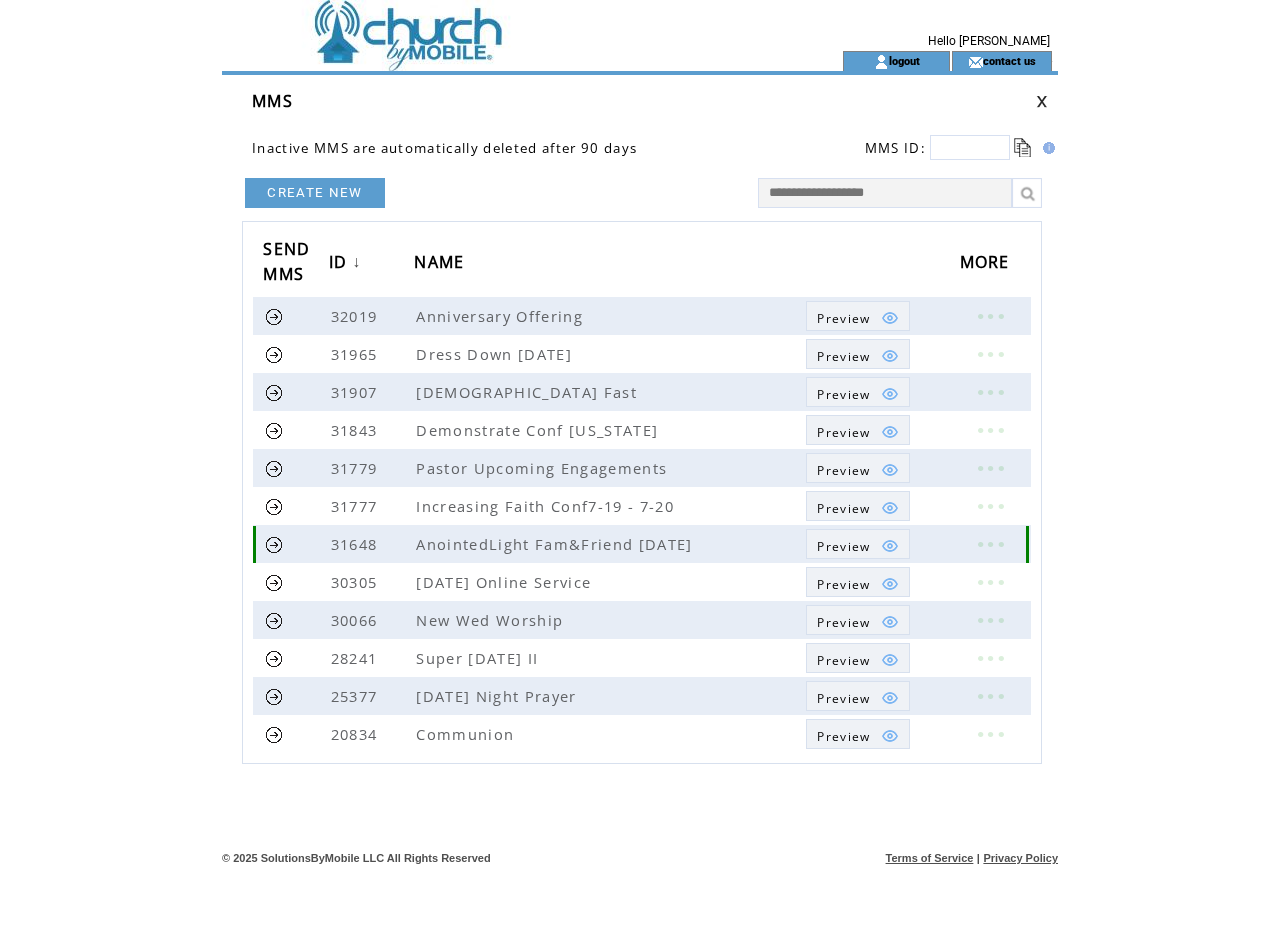 scroll, scrollTop: 0, scrollLeft: 0, axis: both 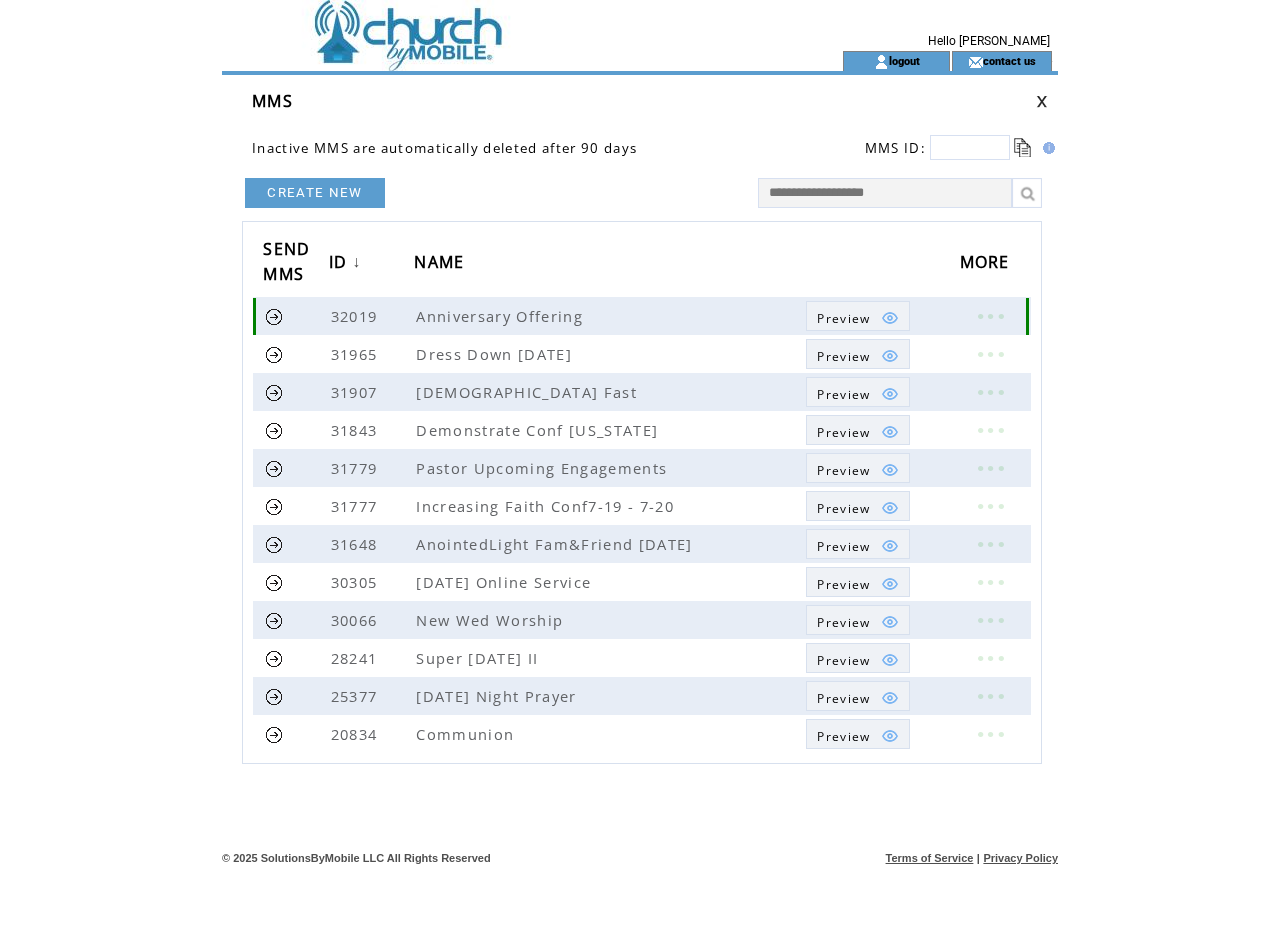 click at bounding box center [274, 316] 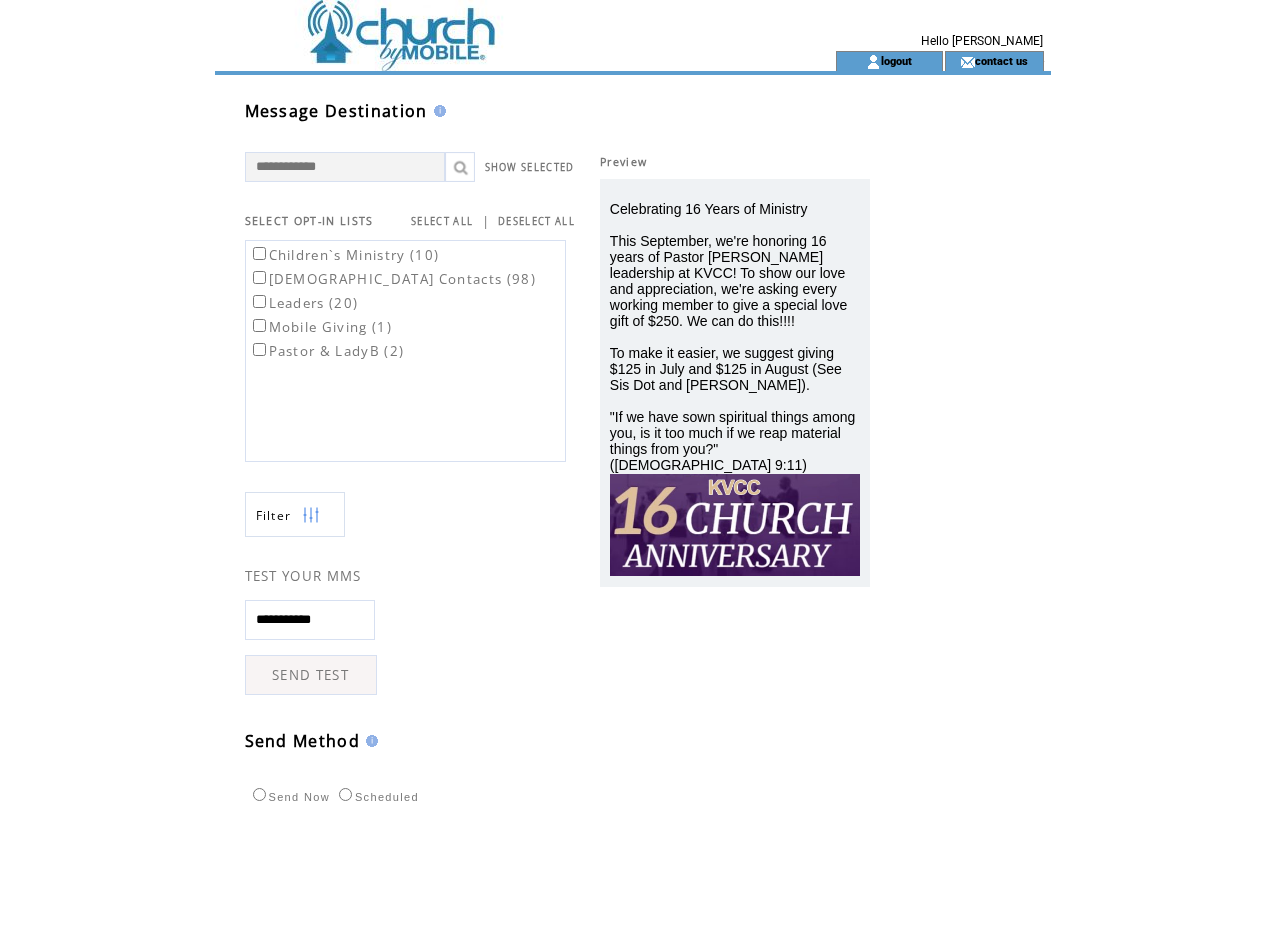 scroll, scrollTop: 0, scrollLeft: 0, axis: both 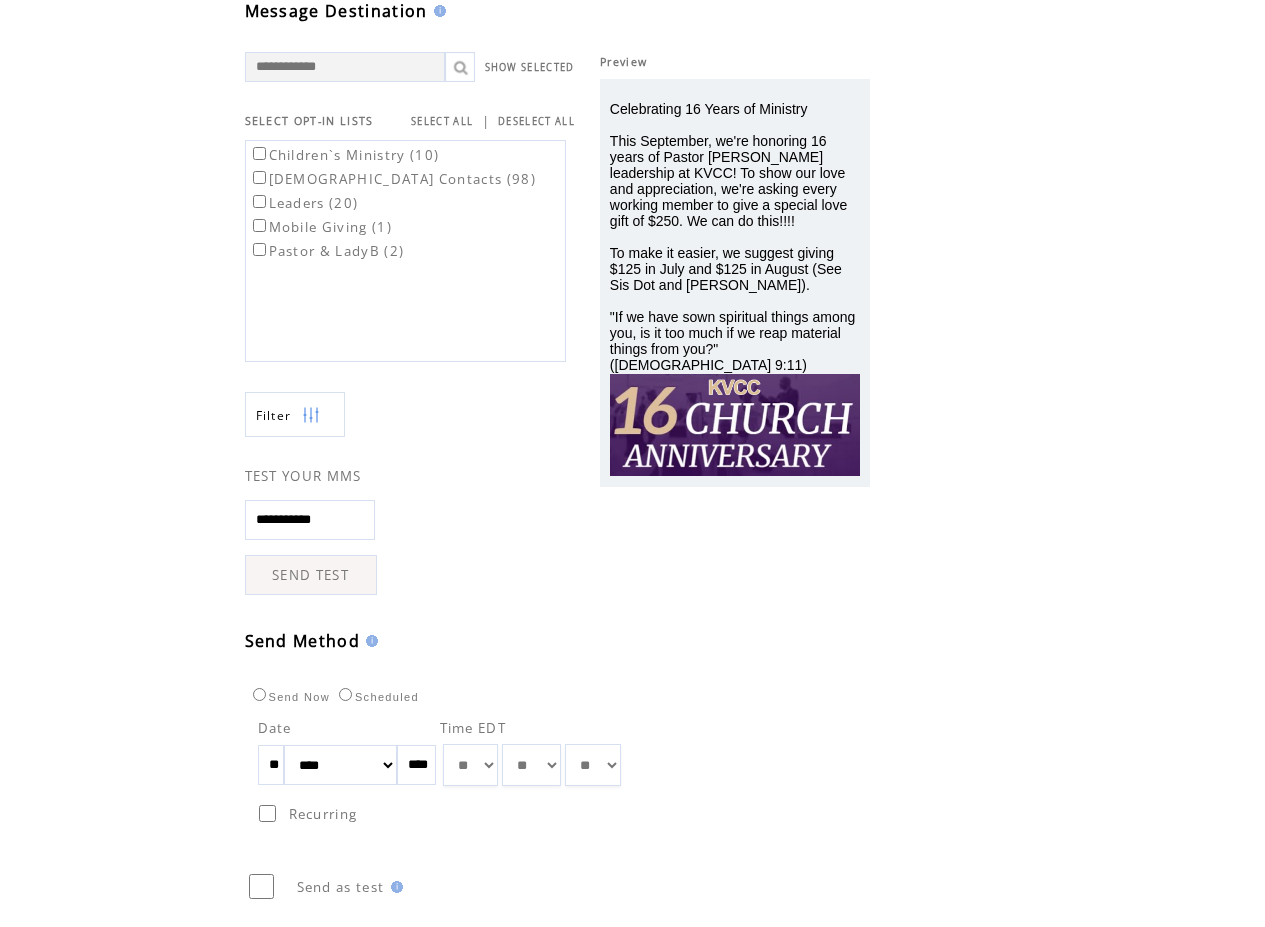 click on "** 	 ** 	 ** 	 ** 	 ** 	 ** 	 ** 	 ** 	 ** 	 ** 	 ** 	 ** 	 **" at bounding box center [470, 765] 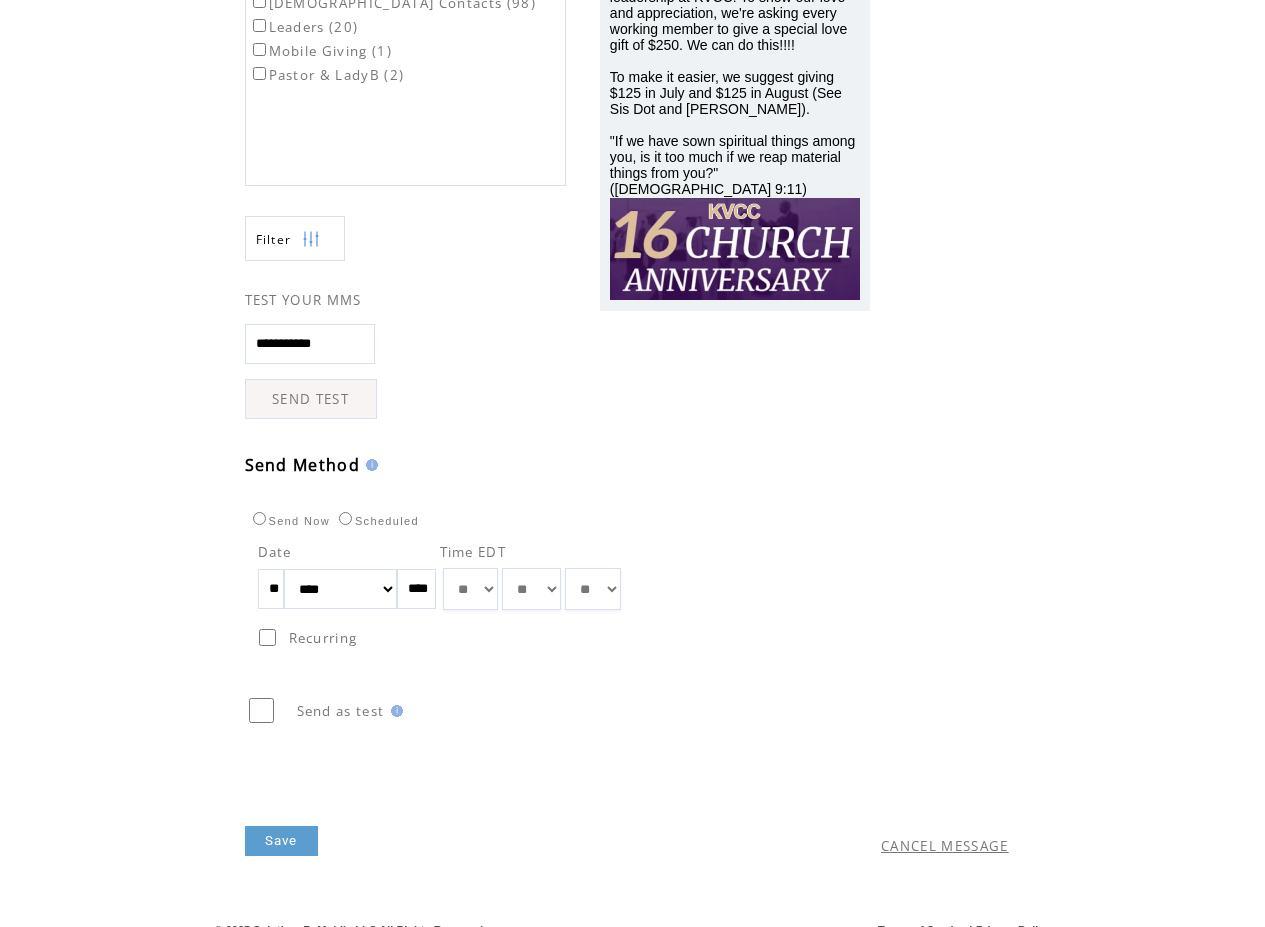 scroll, scrollTop: 295, scrollLeft: 0, axis: vertical 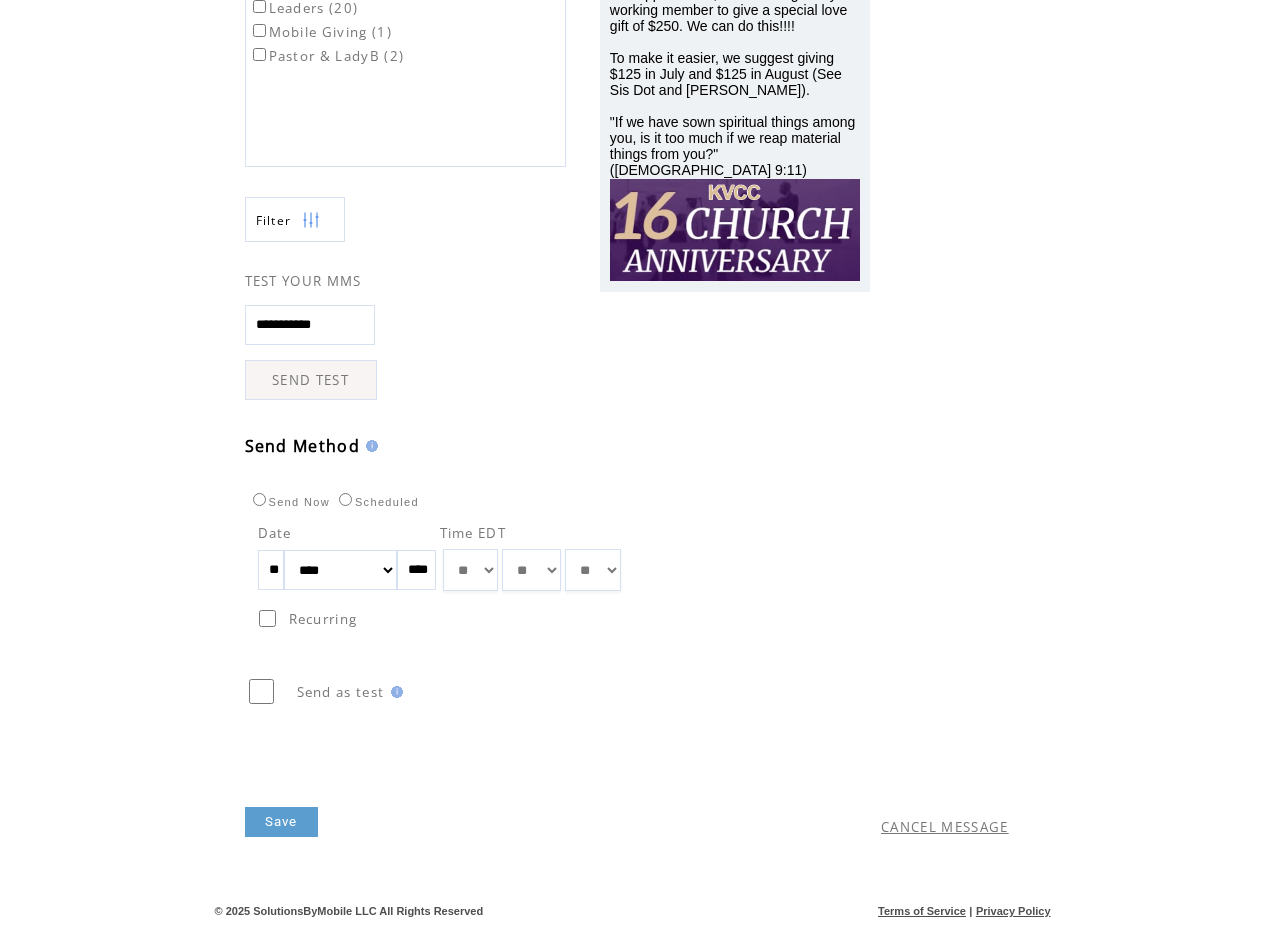 click on "Save" at bounding box center (281, 822) 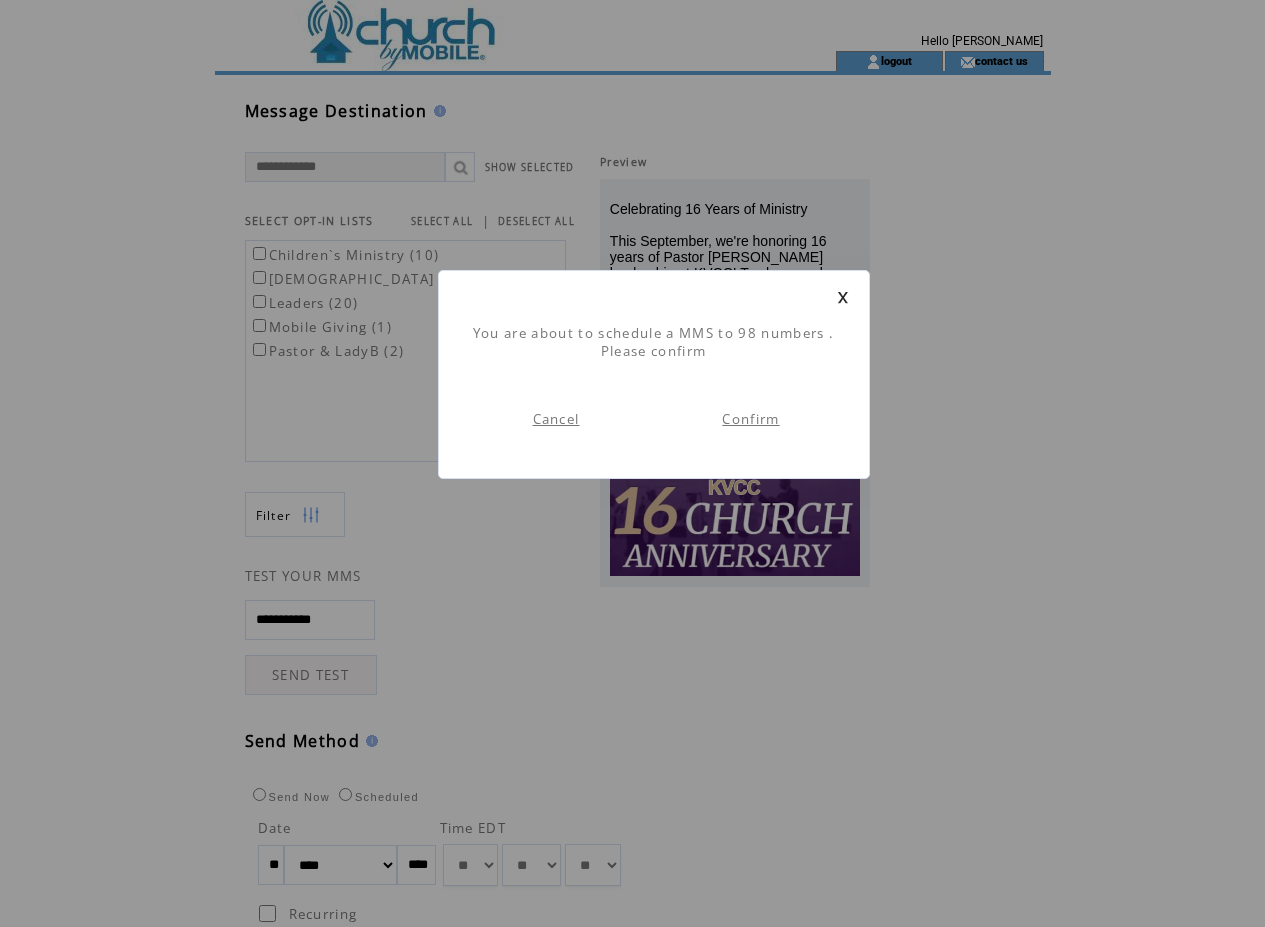 scroll, scrollTop: 1, scrollLeft: 0, axis: vertical 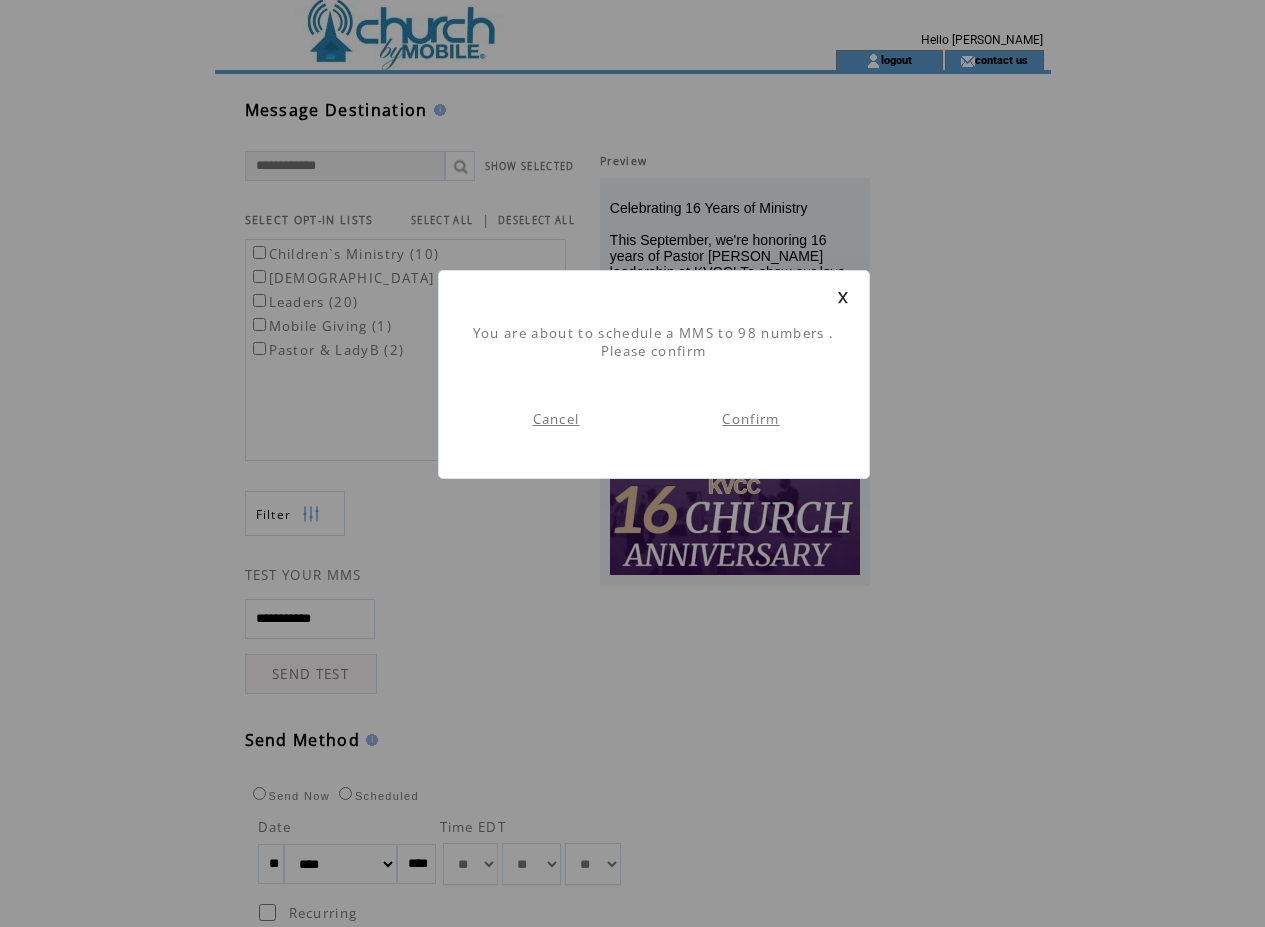 click on "Confirm" at bounding box center [750, 419] 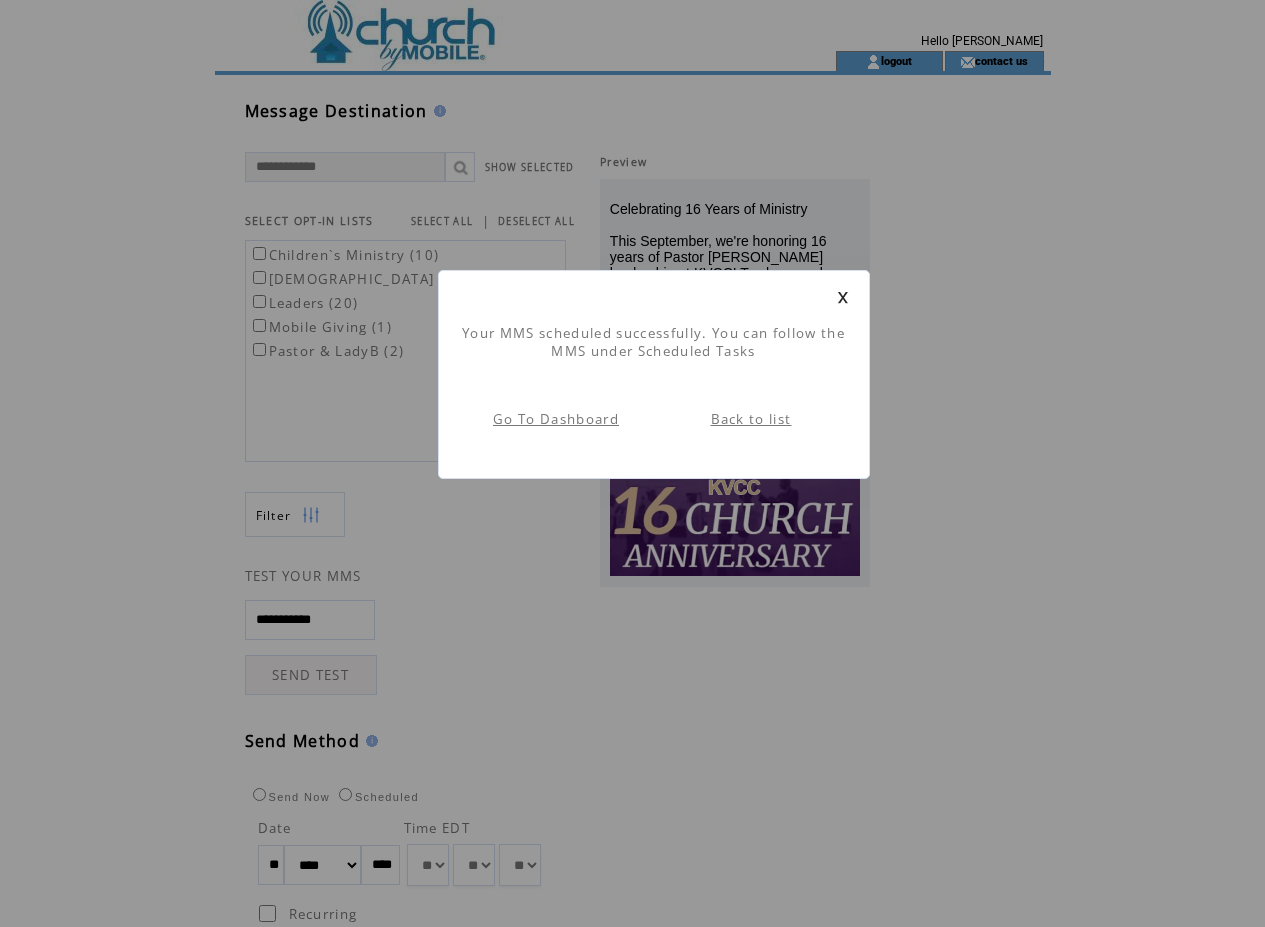 scroll, scrollTop: 1, scrollLeft: 0, axis: vertical 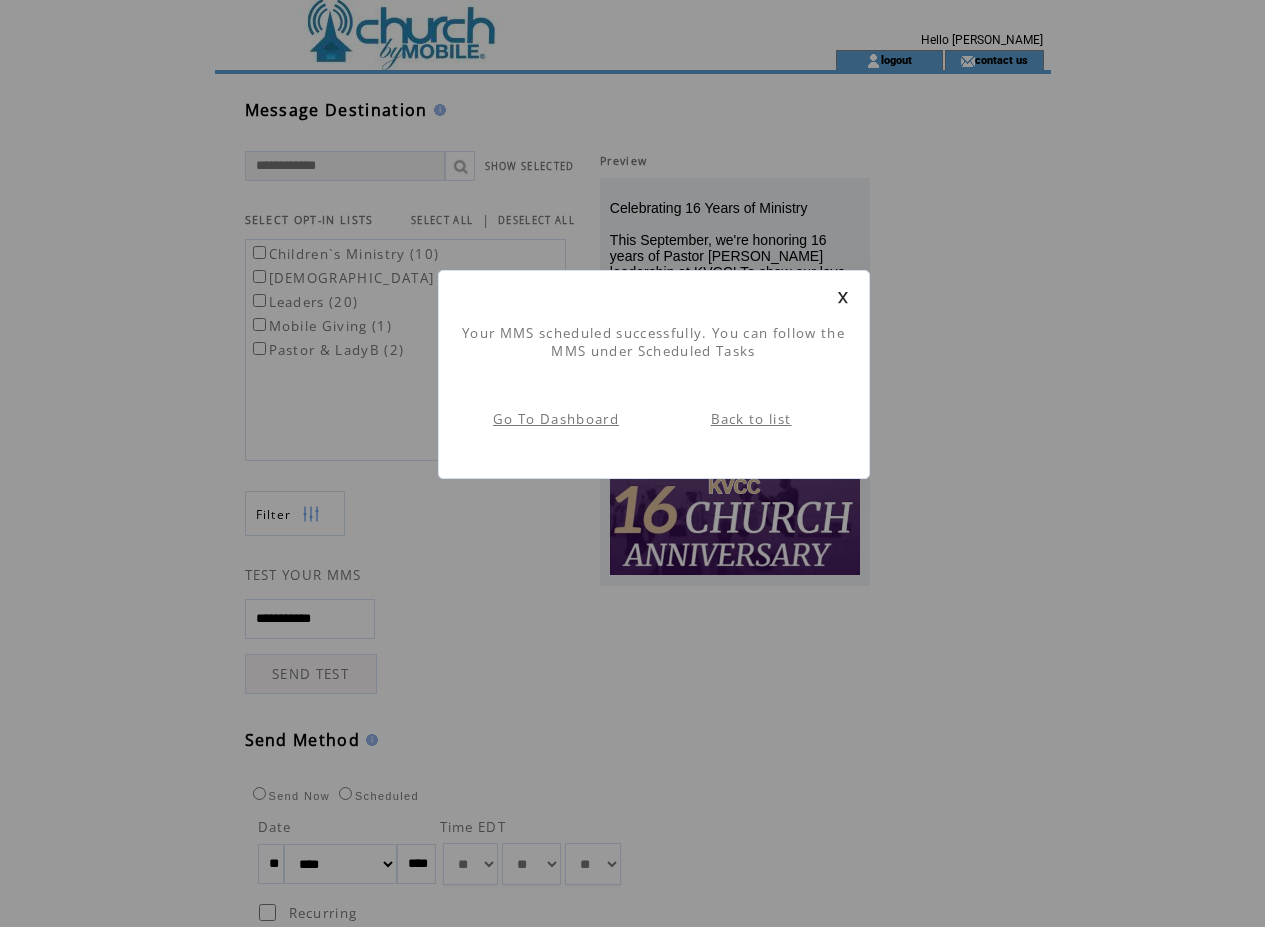 click on "Go To Dashboard" at bounding box center (556, 419) 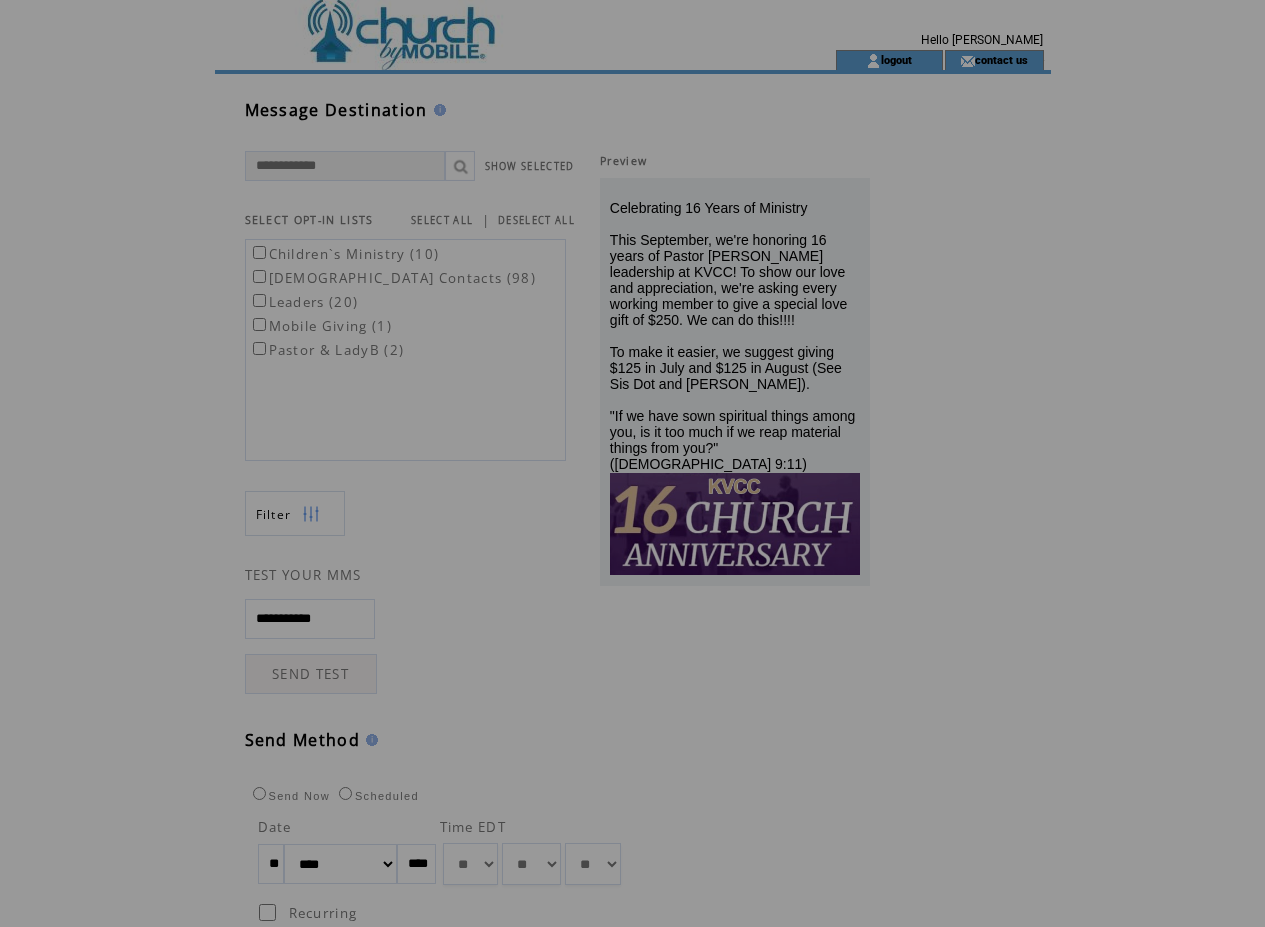scroll, scrollTop: 0, scrollLeft: 0, axis: both 